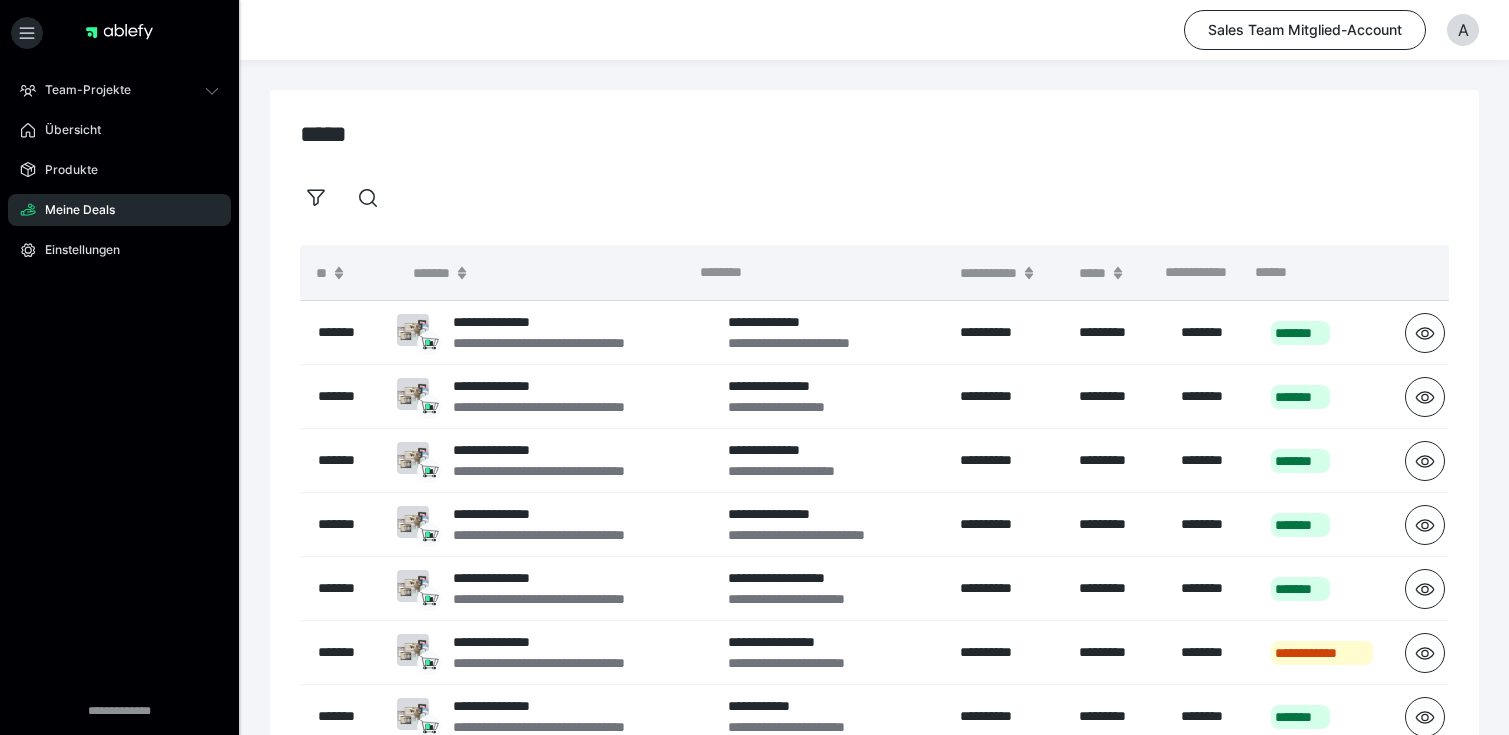 scroll, scrollTop: 0, scrollLeft: 0, axis: both 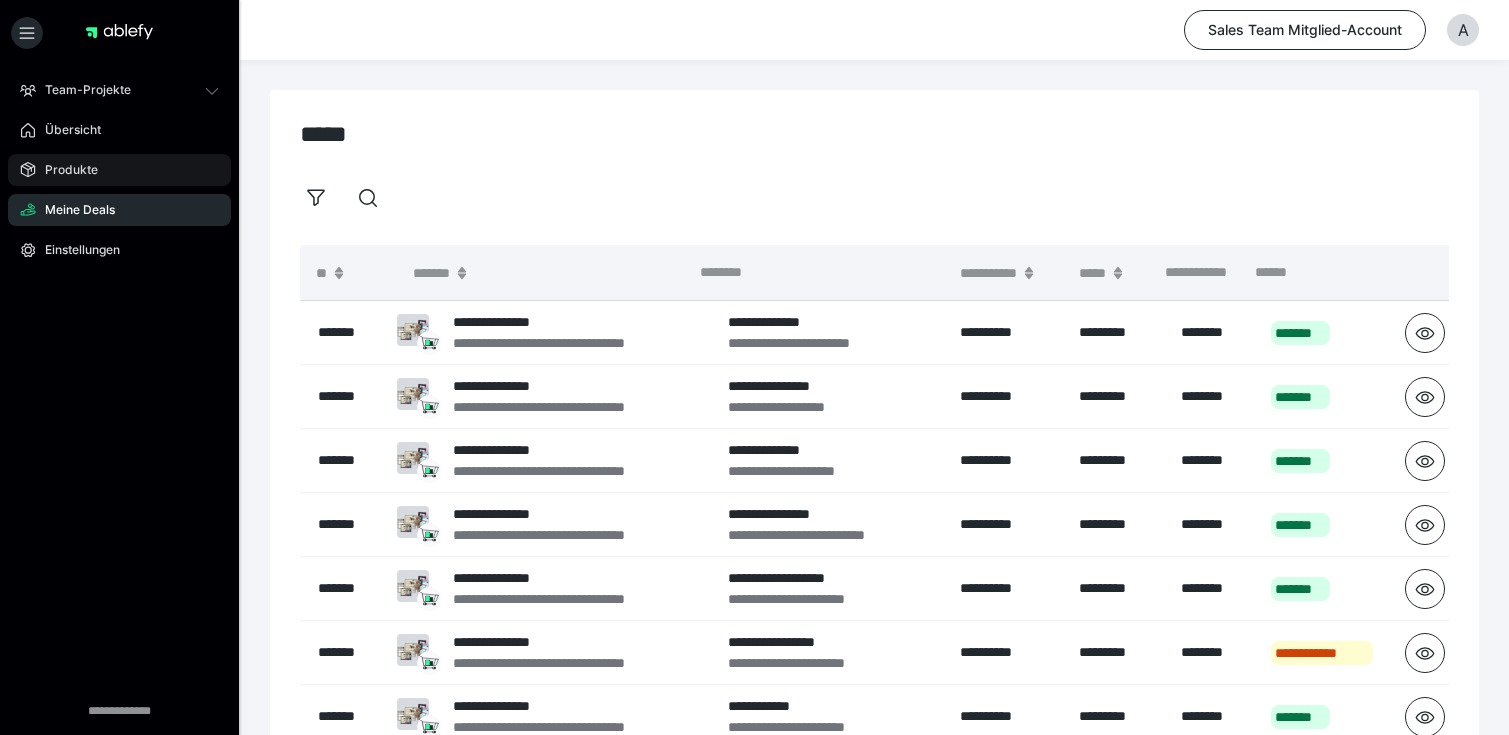 click on "Produkte" at bounding box center (64, 170) 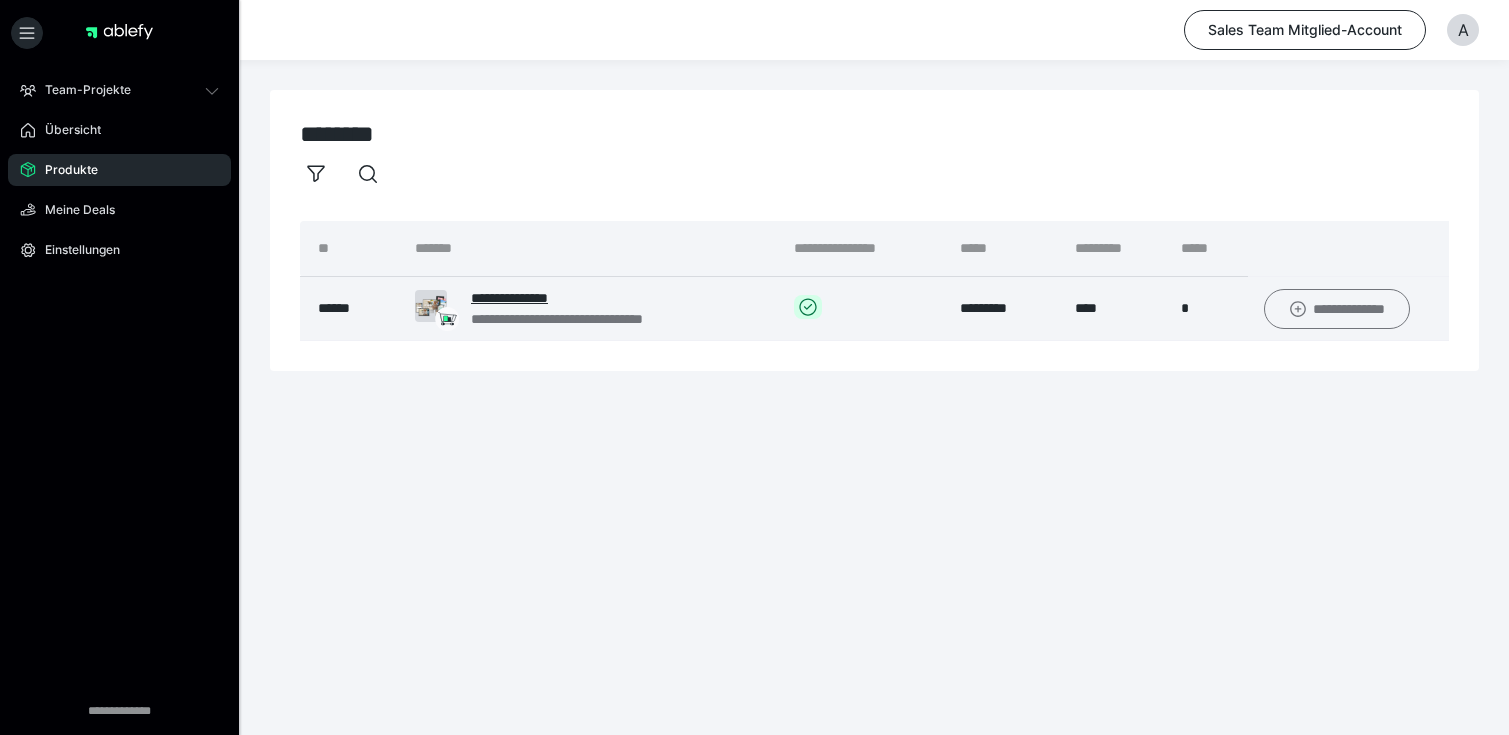click on "**********" at bounding box center [1337, 309] 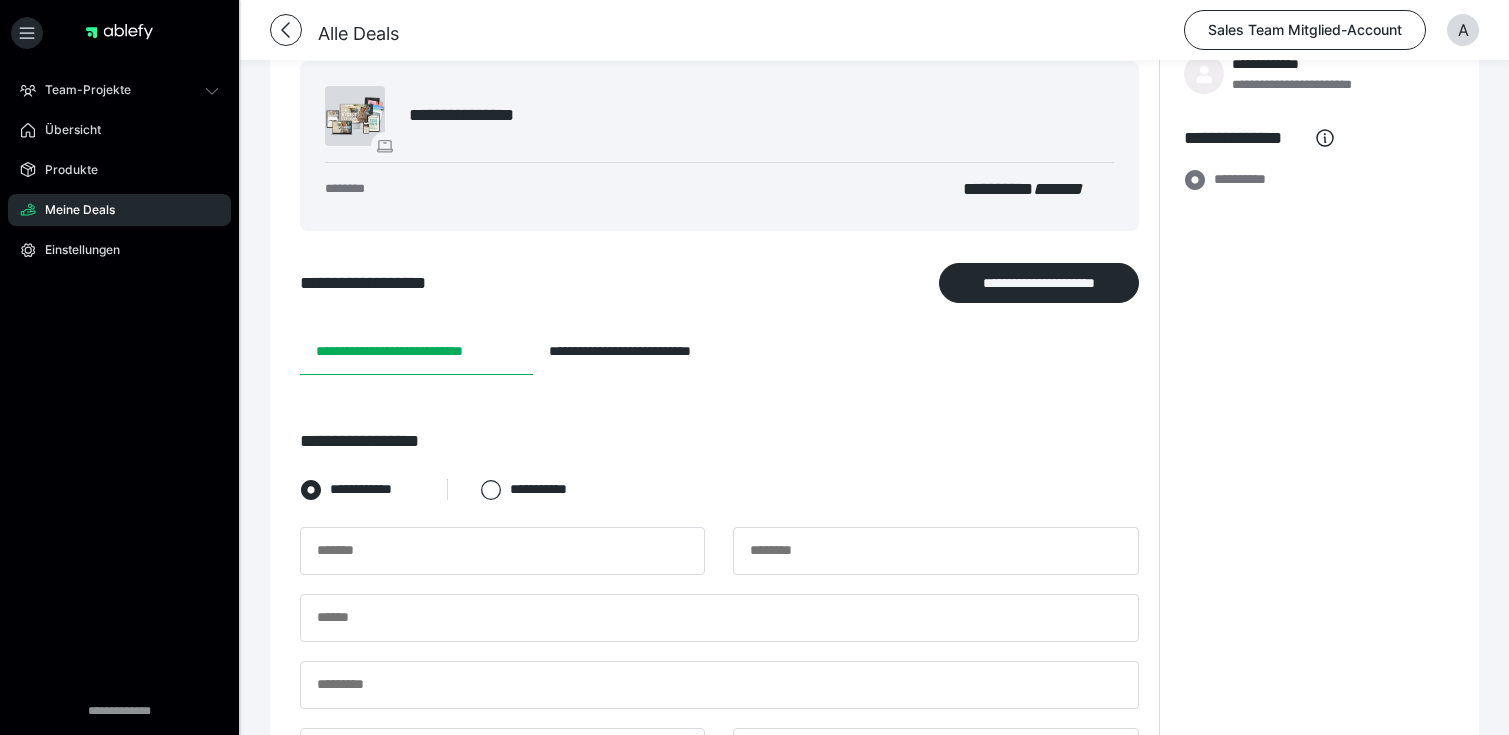 scroll, scrollTop: 182, scrollLeft: 0, axis: vertical 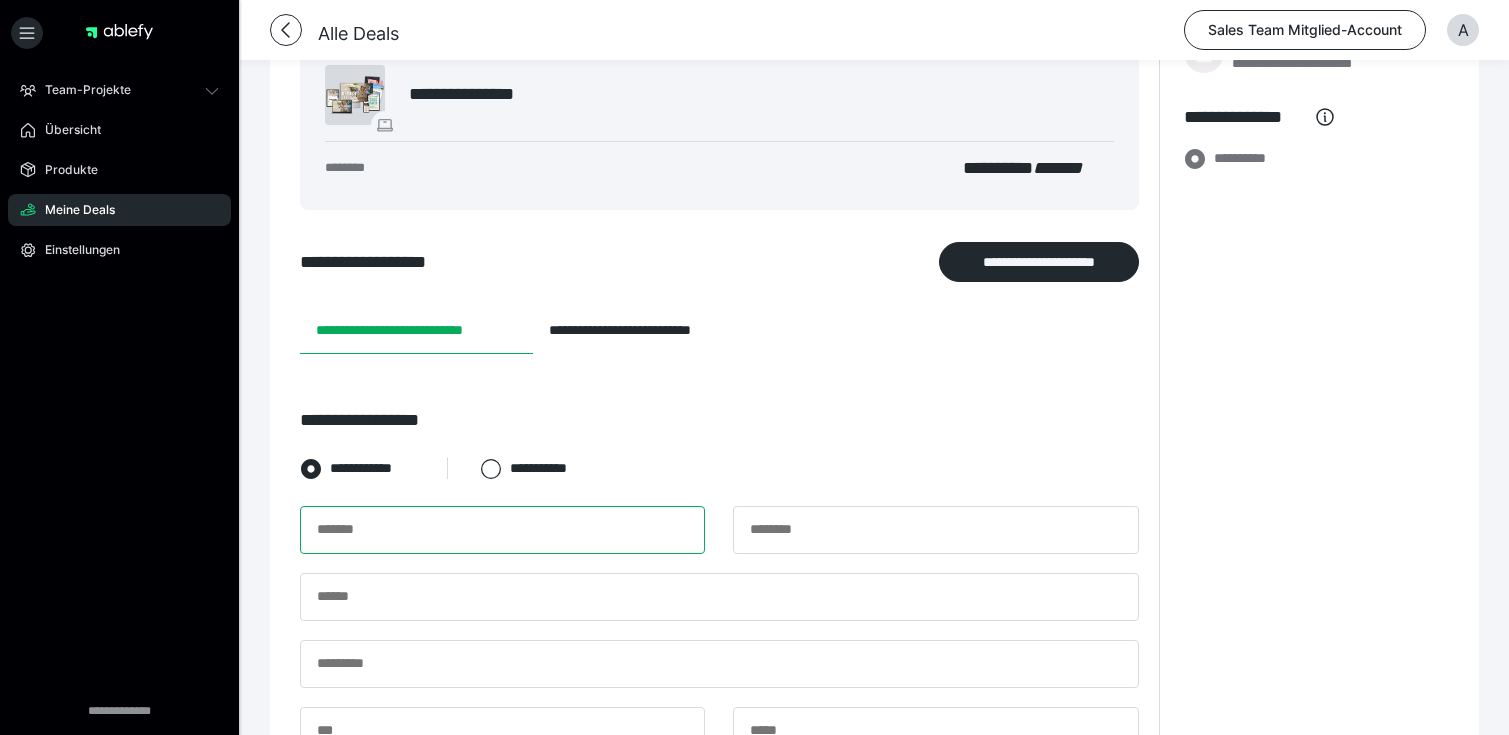 click at bounding box center [502, 530] 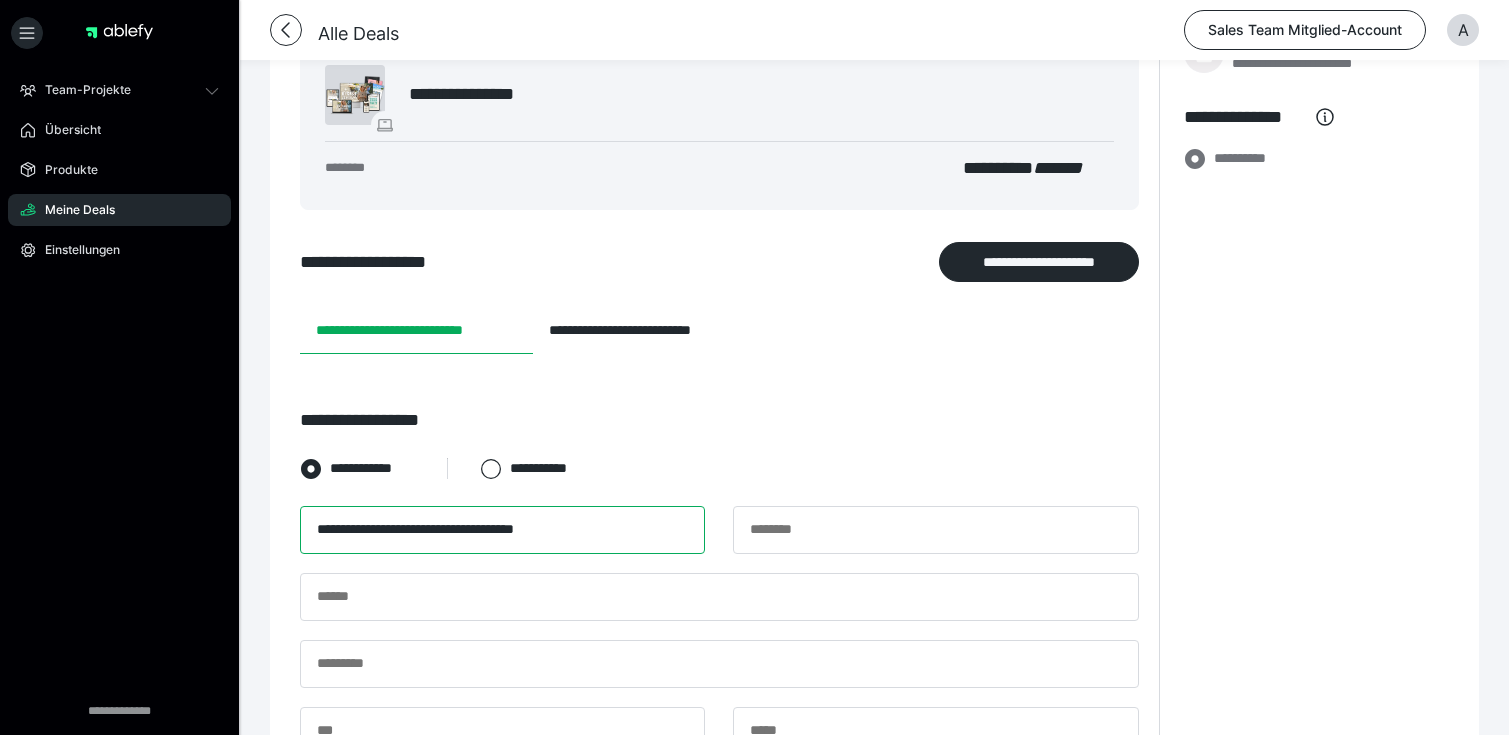 drag, startPoint x: 408, startPoint y: 530, endPoint x: 607, endPoint y: 528, distance: 199.01006 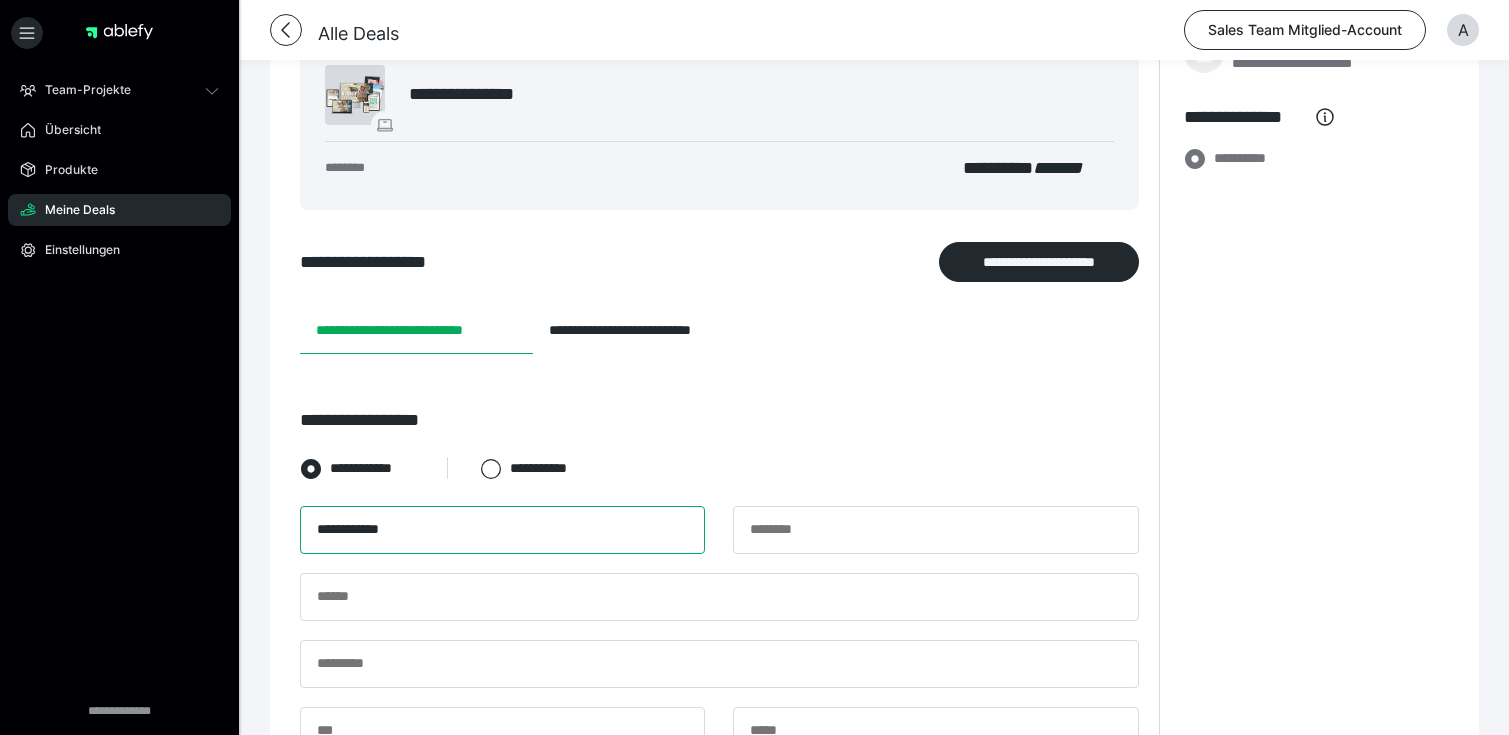 type on "**********" 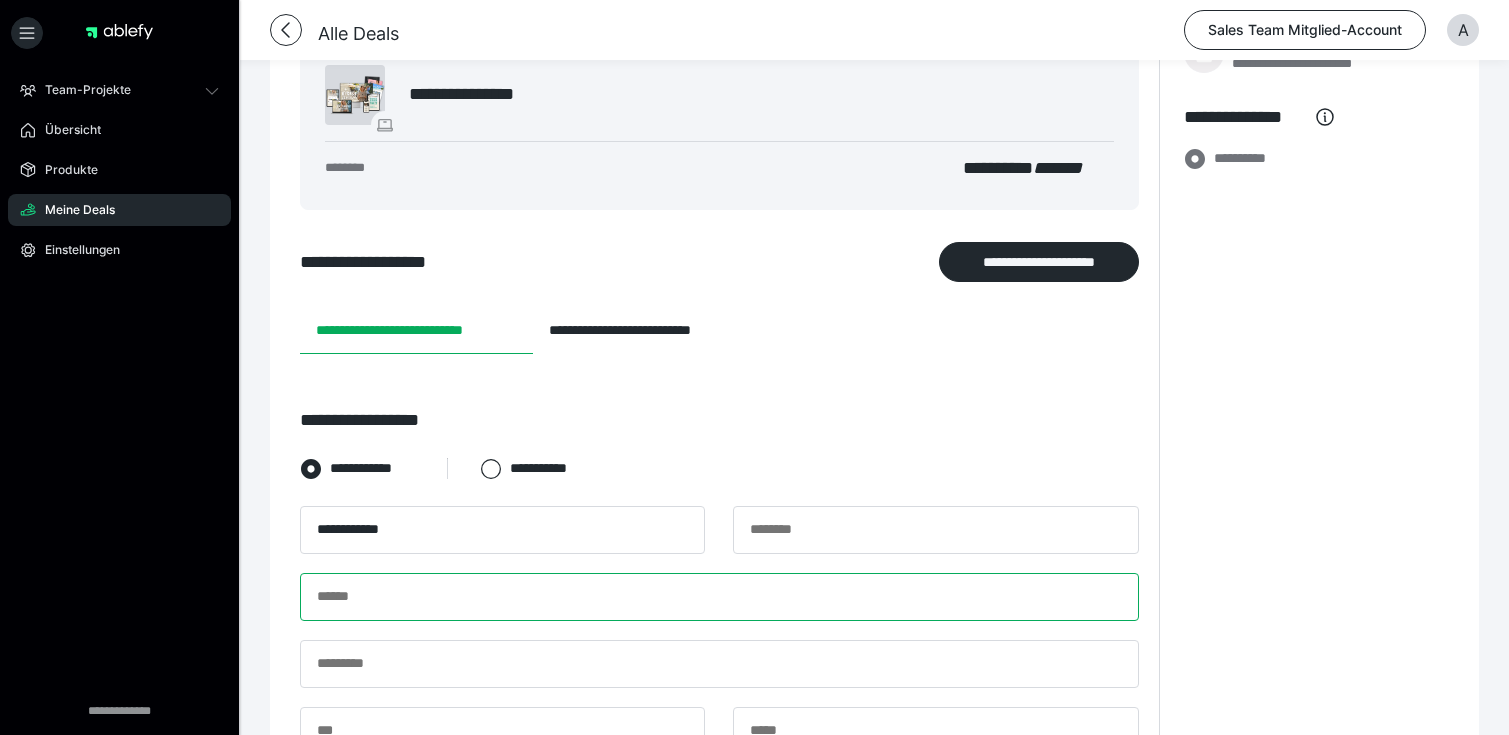 click at bounding box center (719, 597) 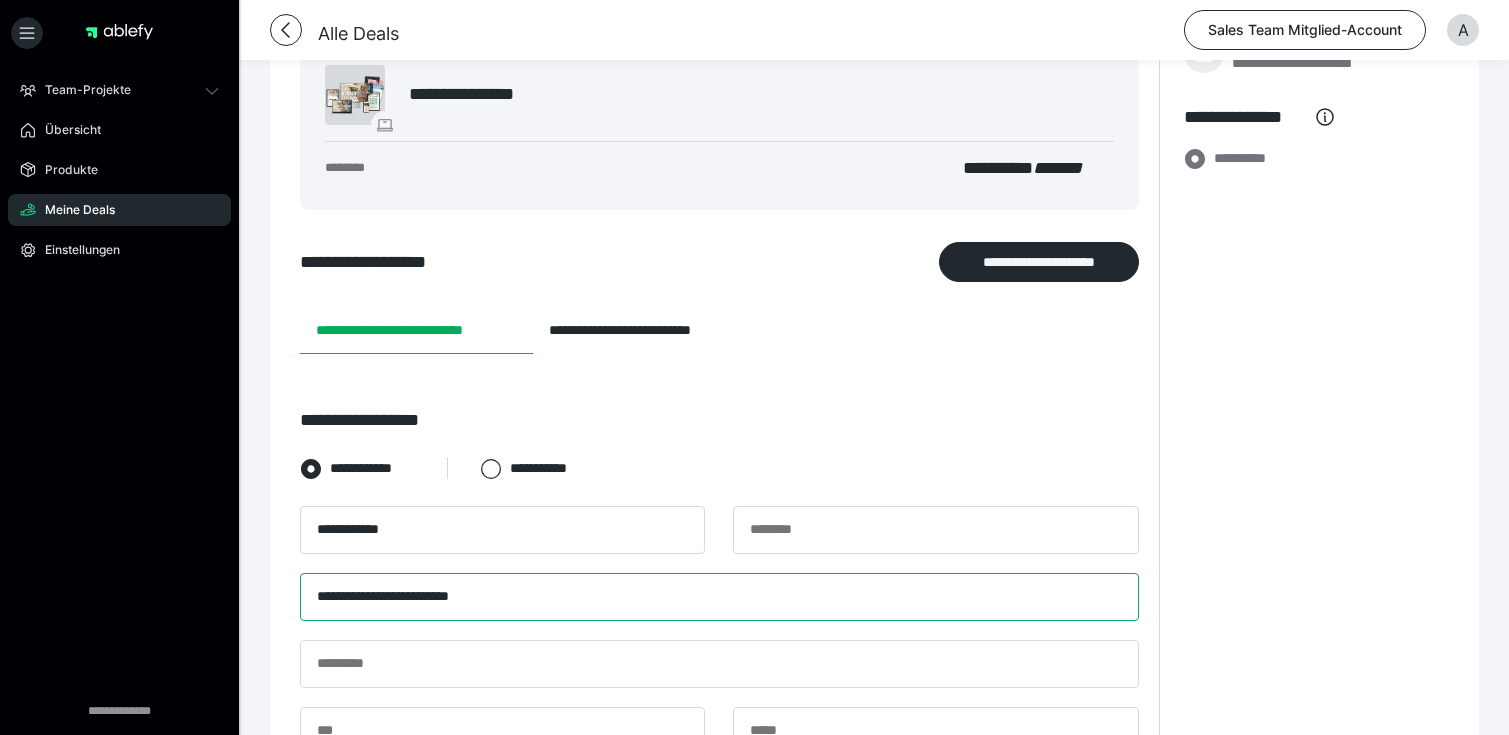 type on "**********" 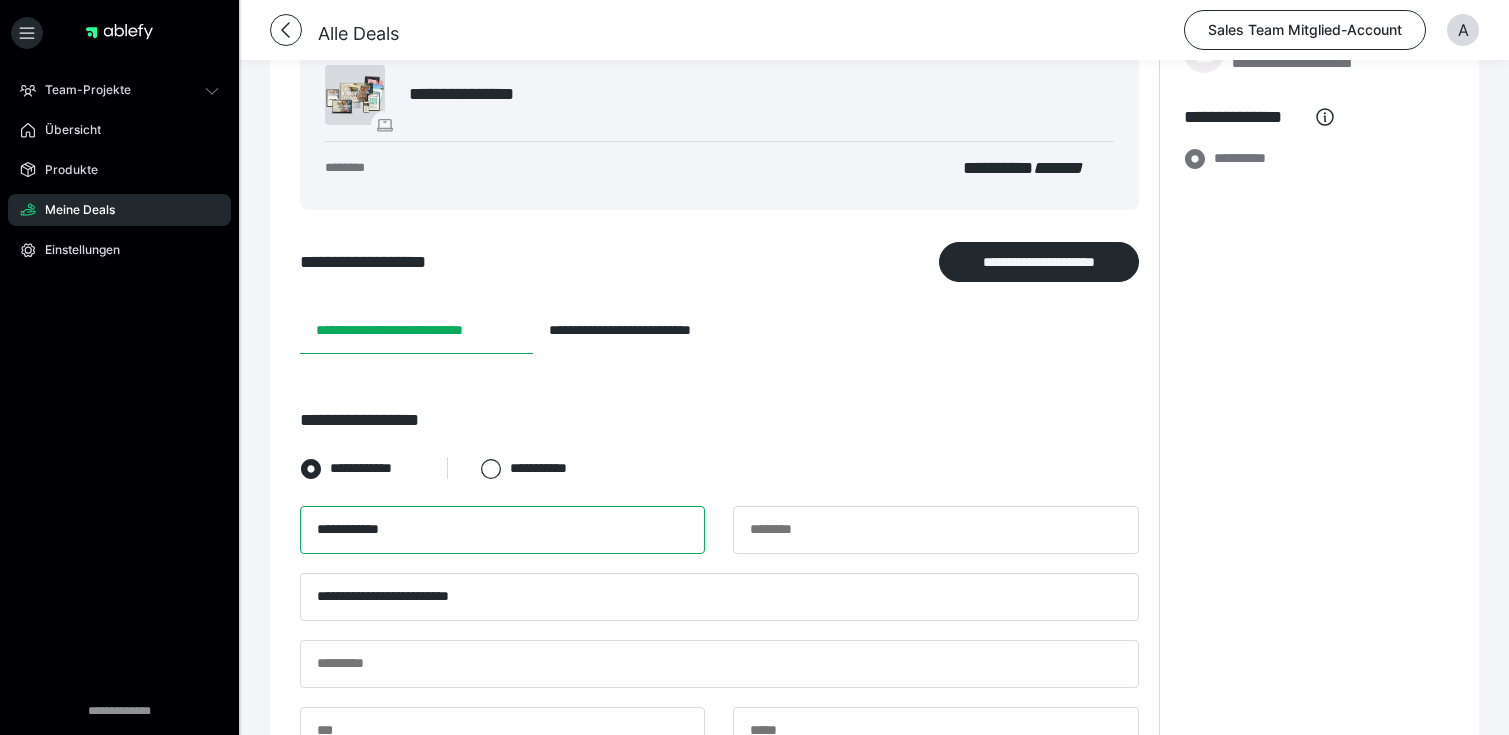 drag, startPoint x: 366, startPoint y: 527, endPoint x: 456, endPoint y: 528, distance: 90.005554 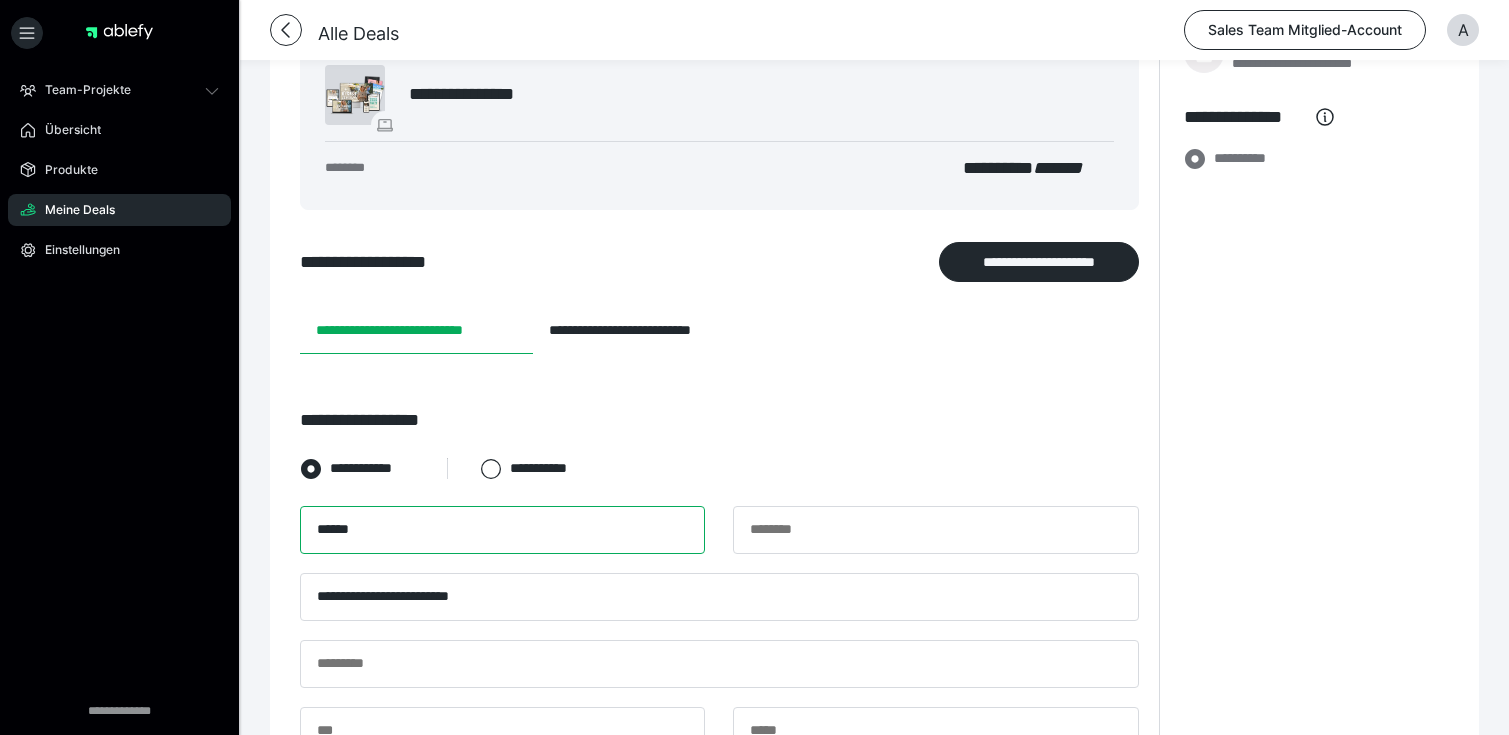 type on "******" 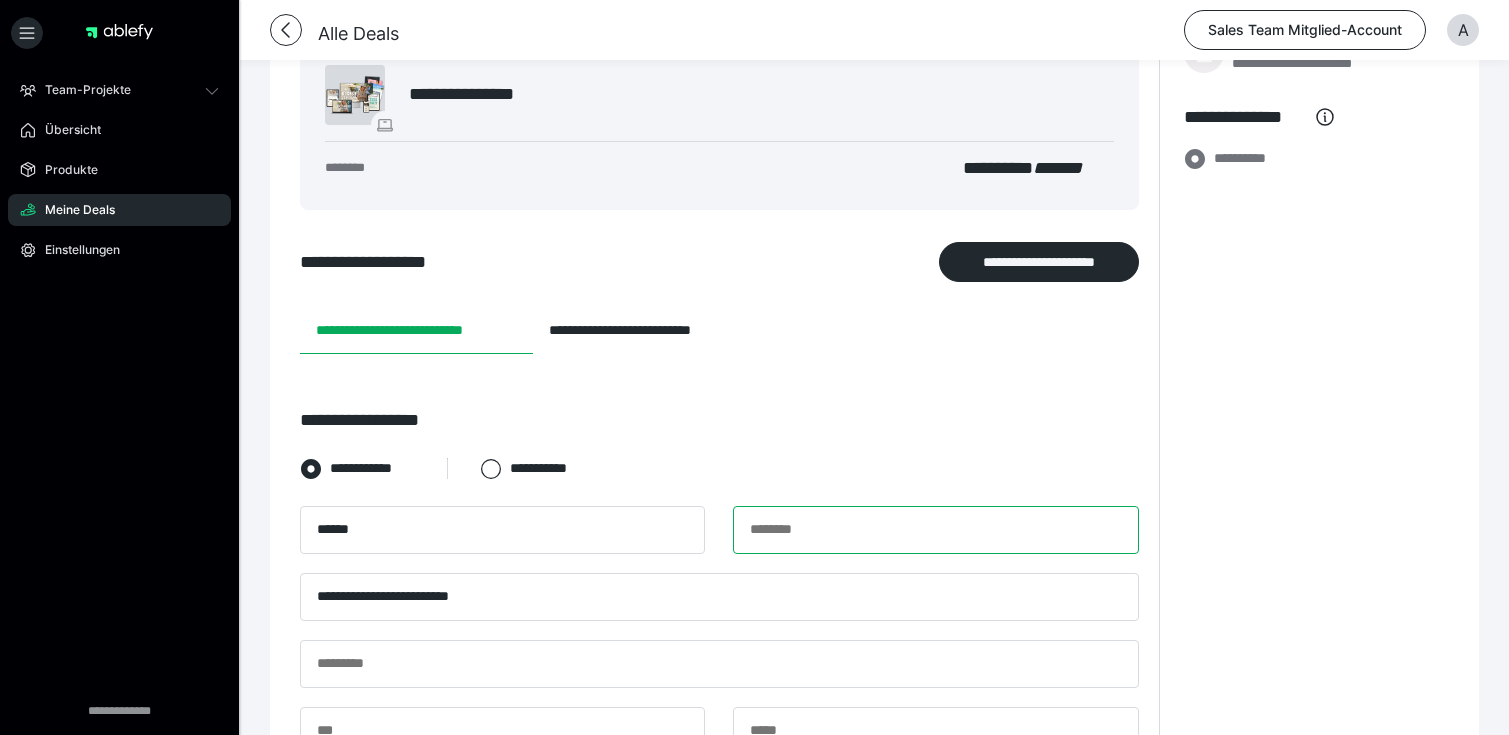 click at bounding box center [935, 530] 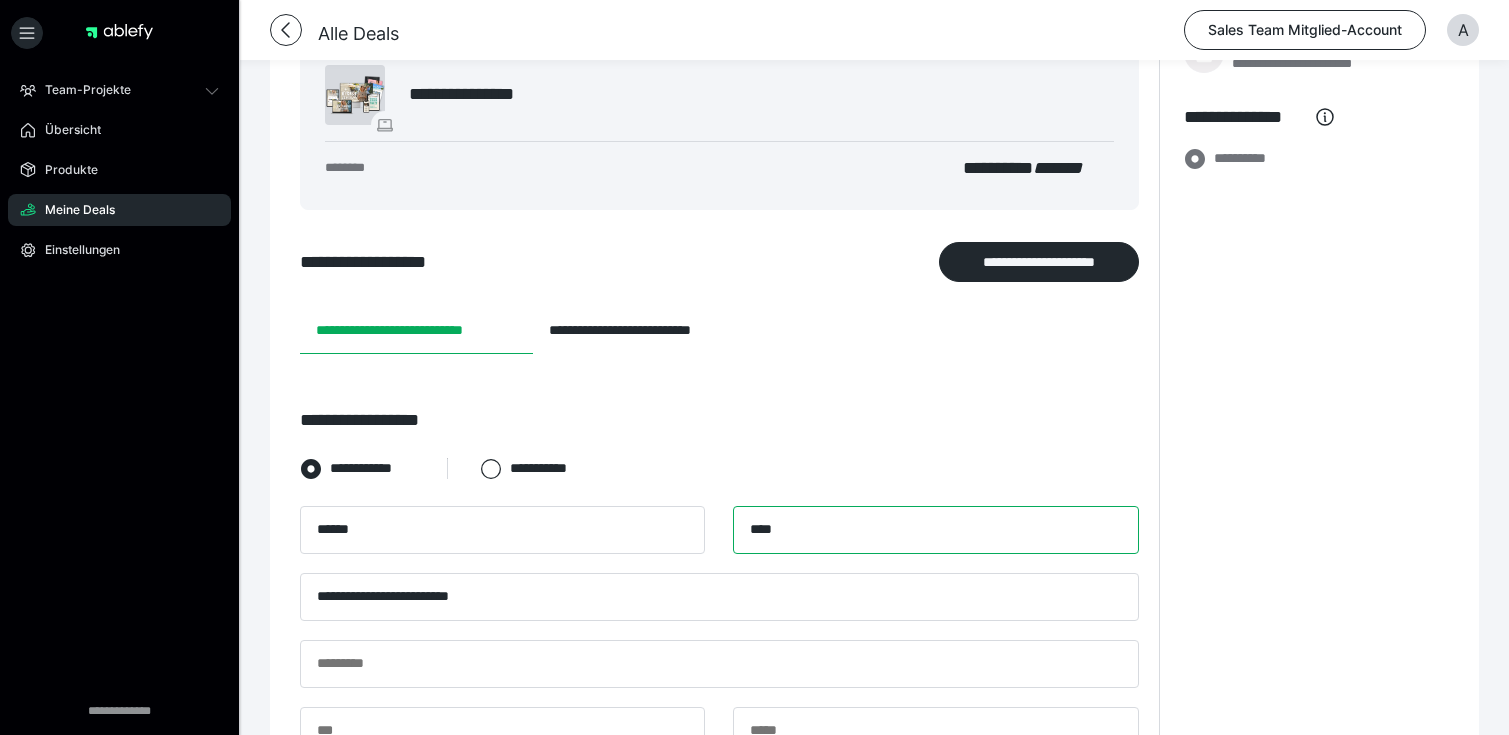 type on "****" 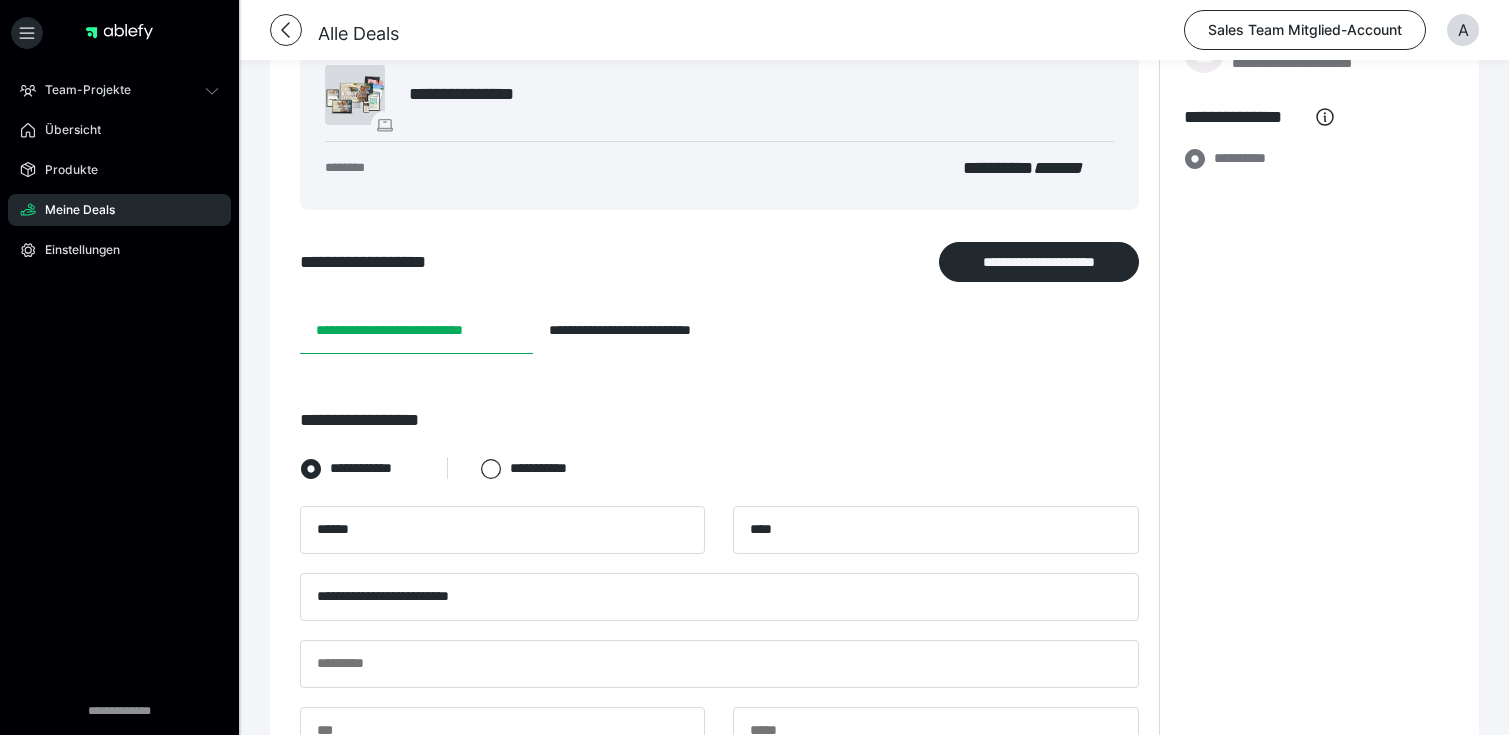 click on "**********" at bounding box center (1314, 682) 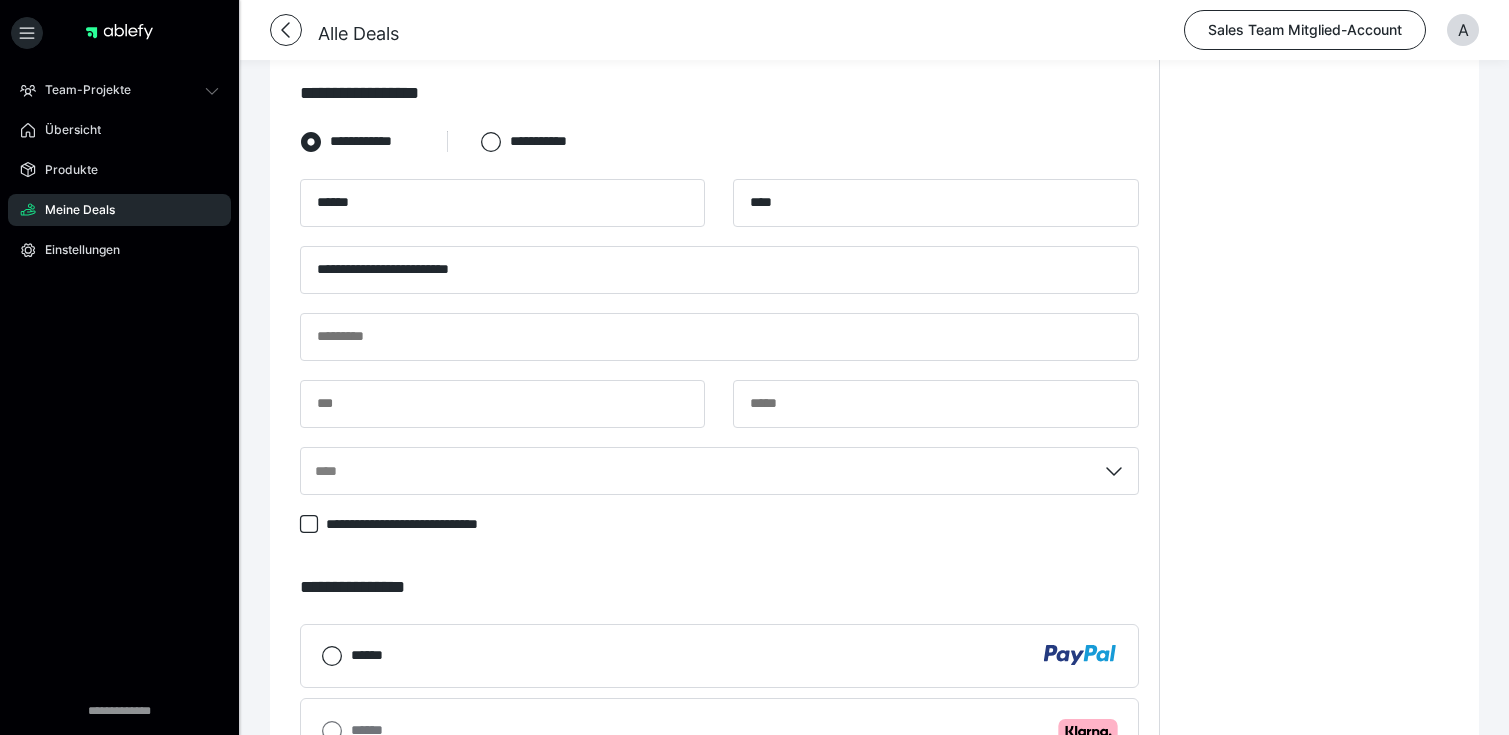 scroll, scrollTop: 622, scrollLeft: 0, axis: vertical 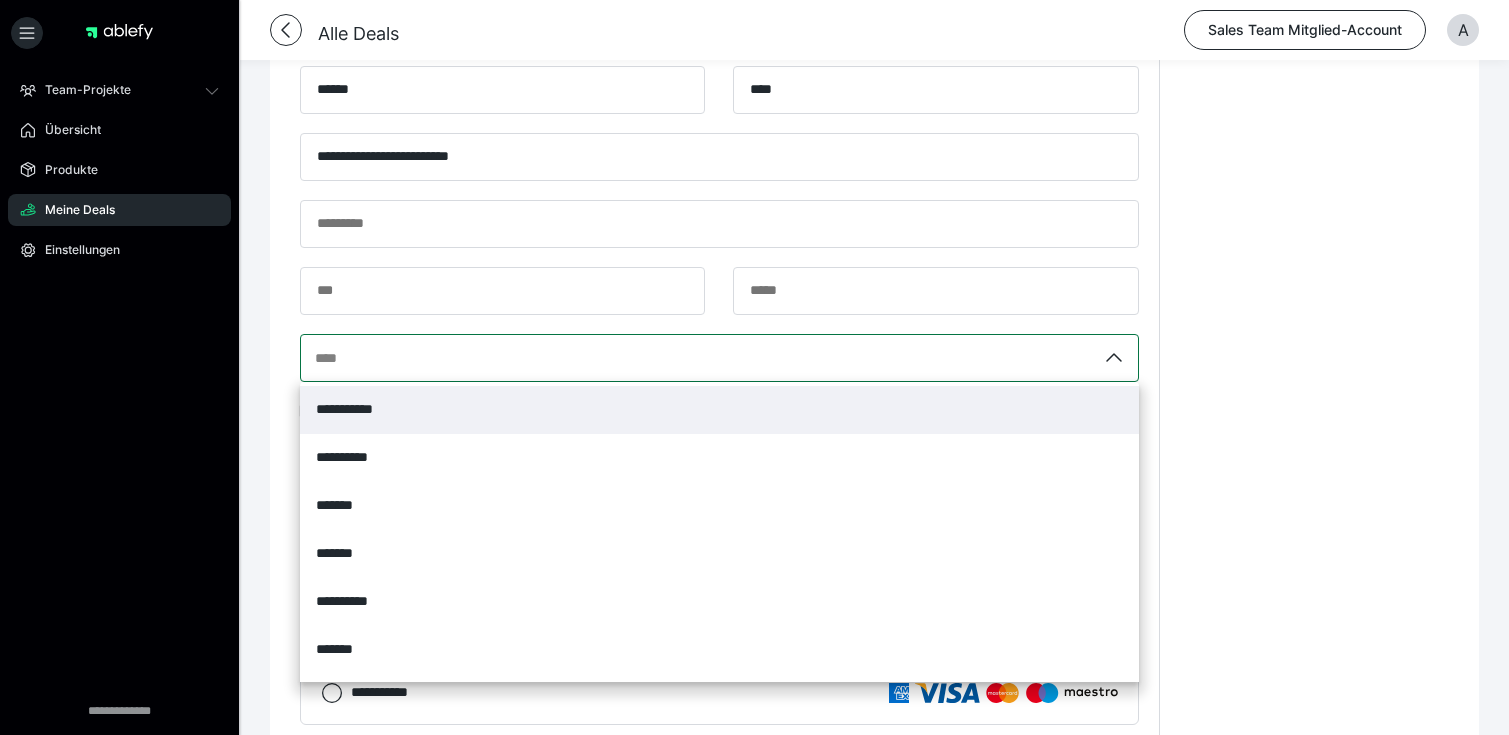 click on "****" at bounding box center (698, 358) 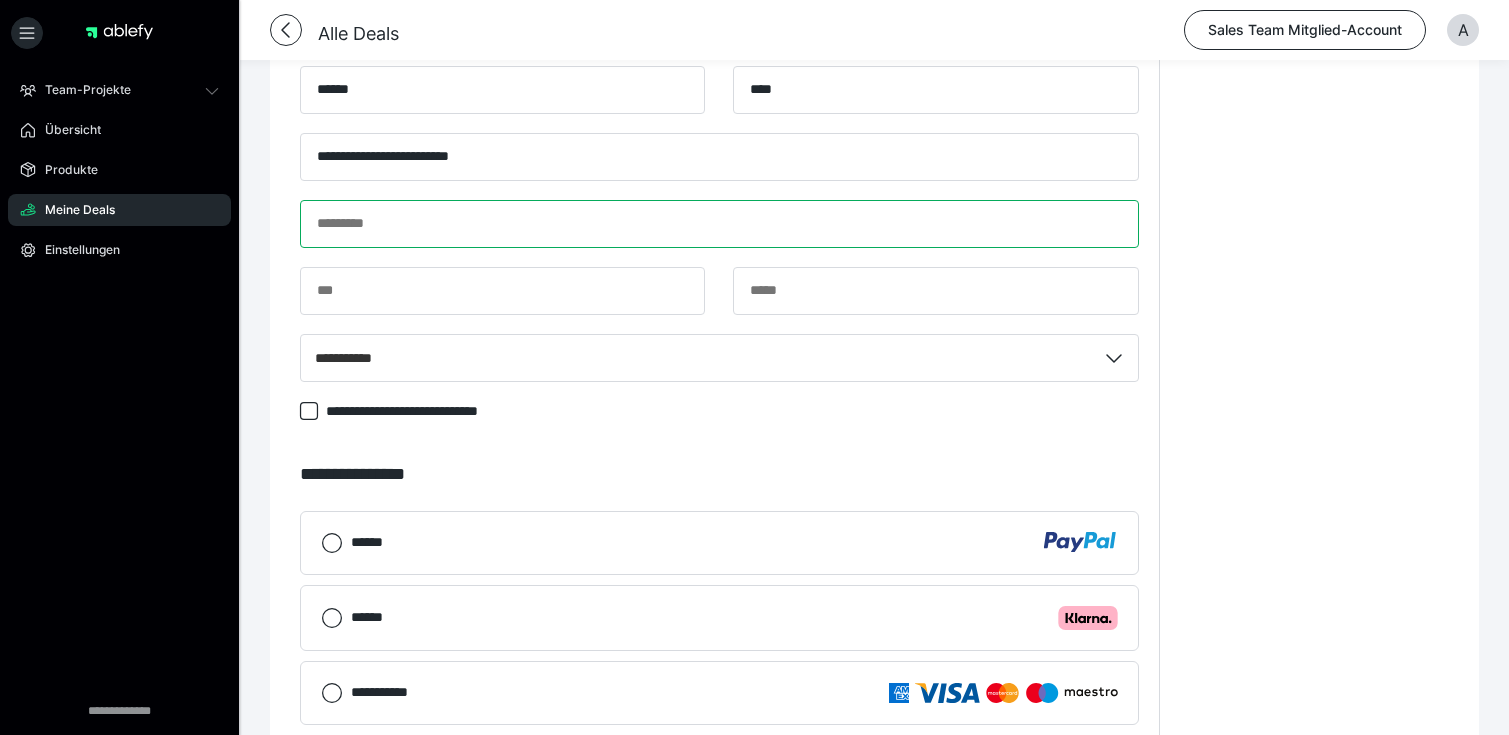 click at bounding box center [719, 224] 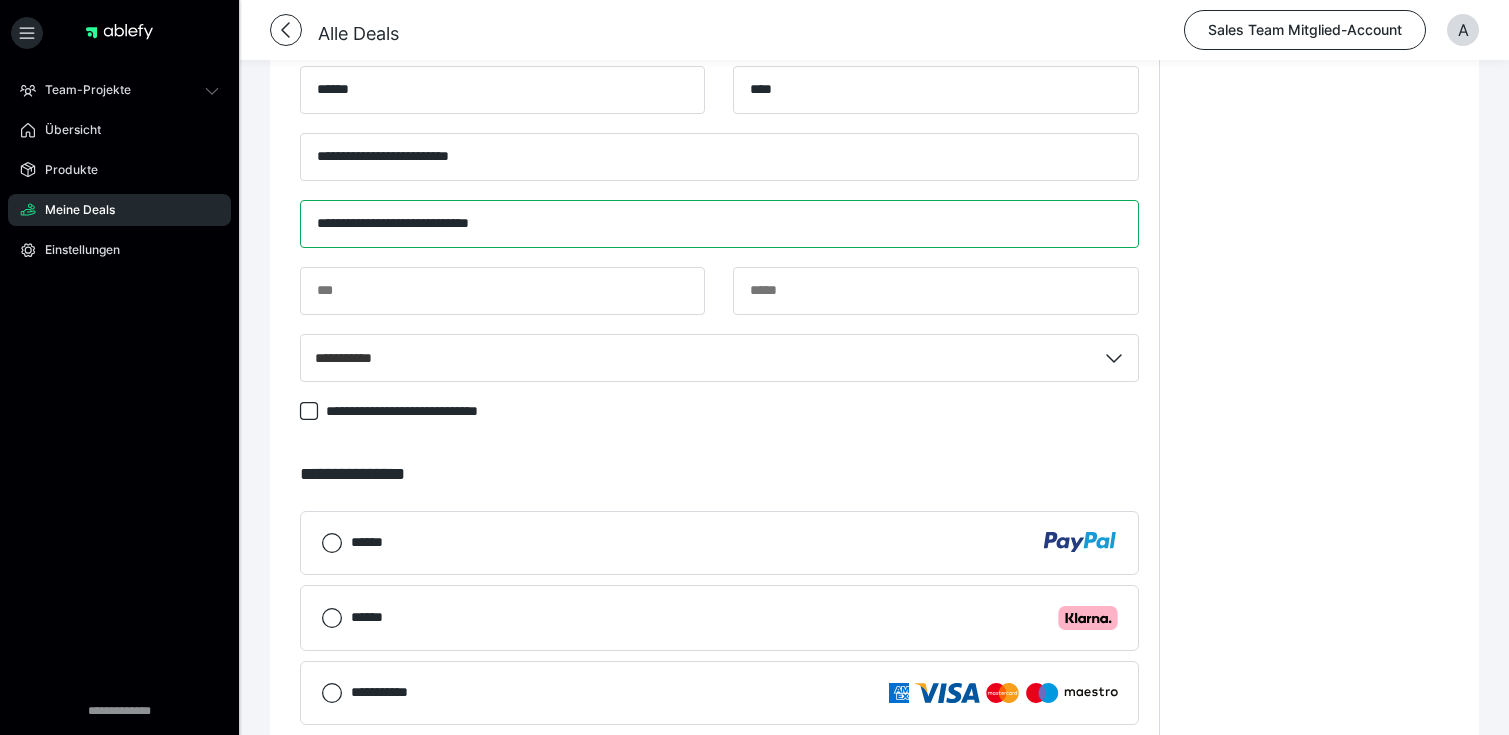 drag, startPoint x: 468, startPoint y: 227, endPoint x: 551, endPoint y: 227, distance: 83 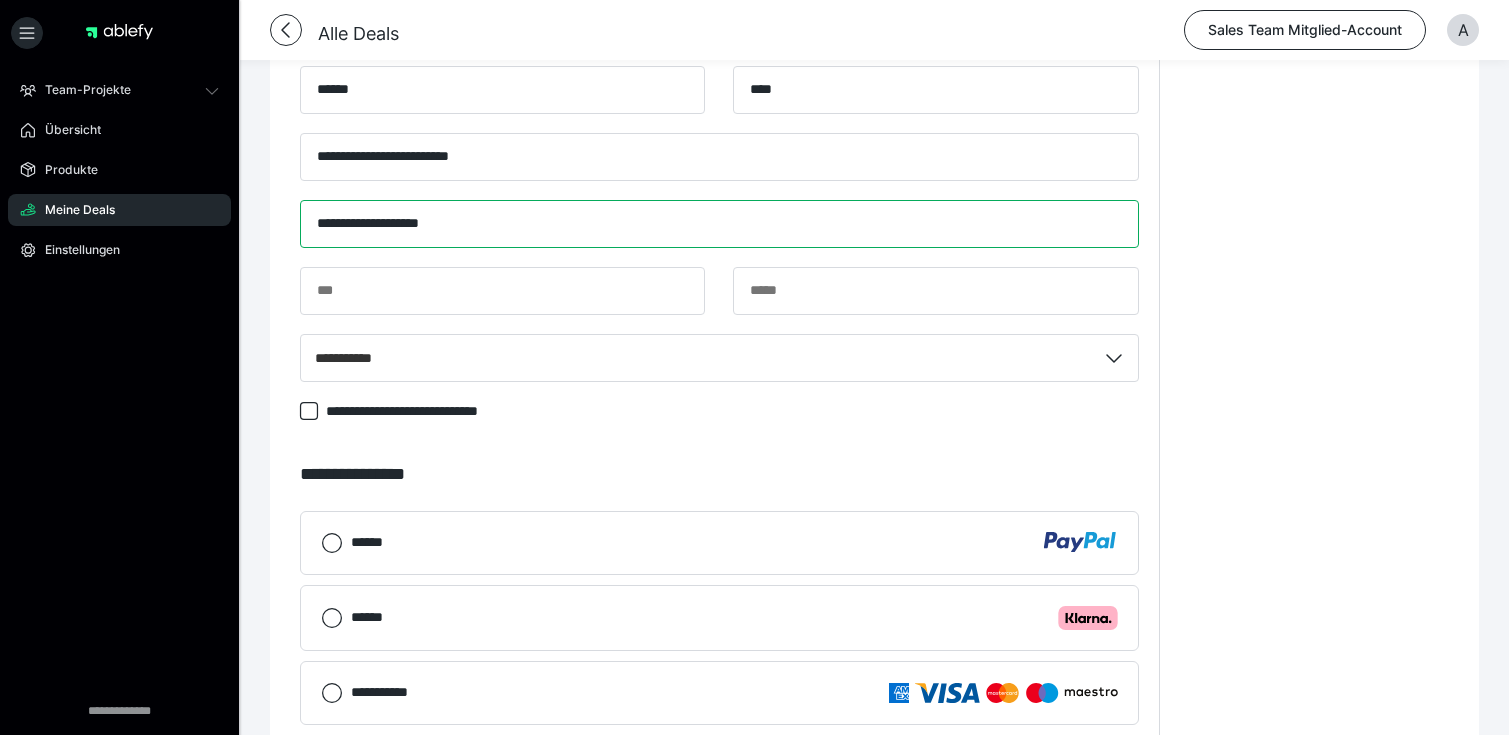 type on "**********" 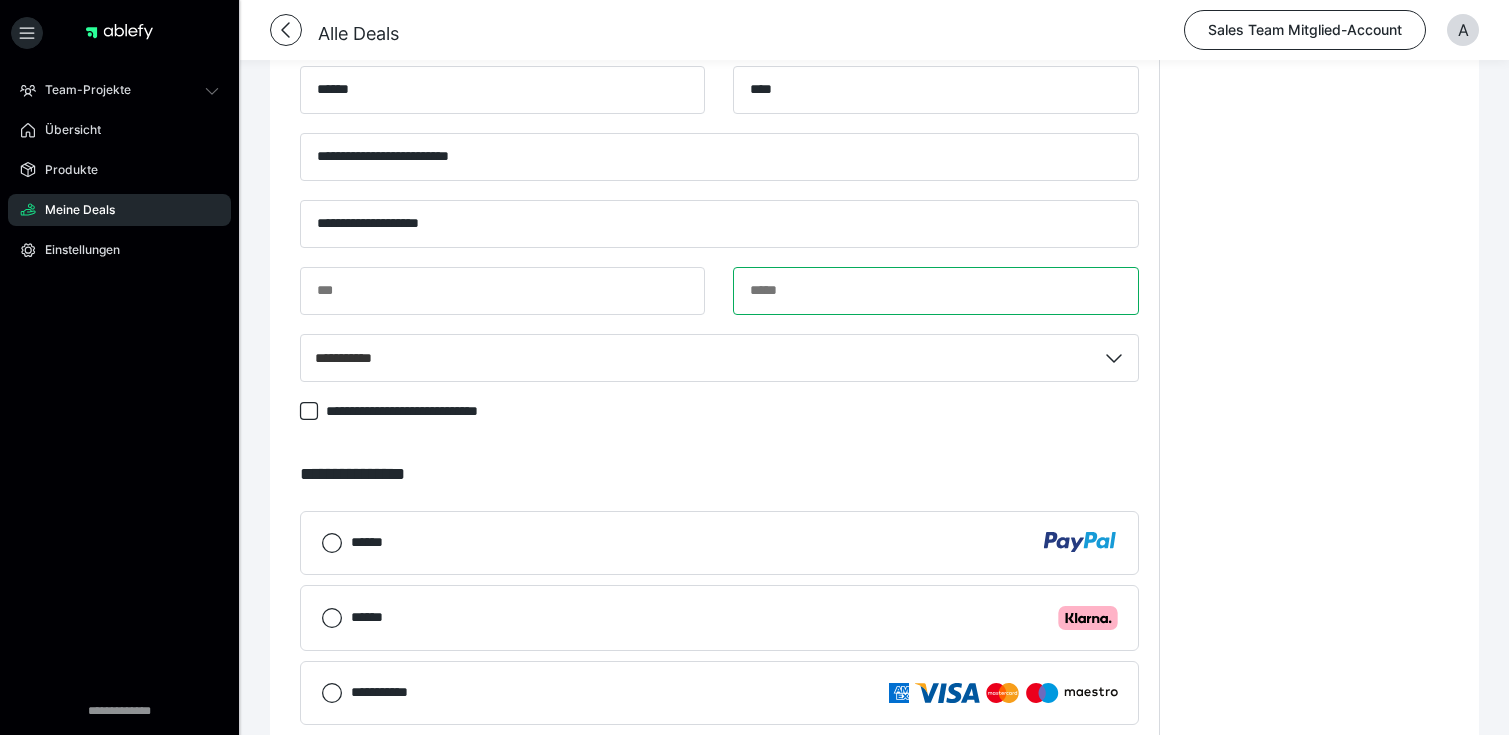 click at bounding box center [935, 291] 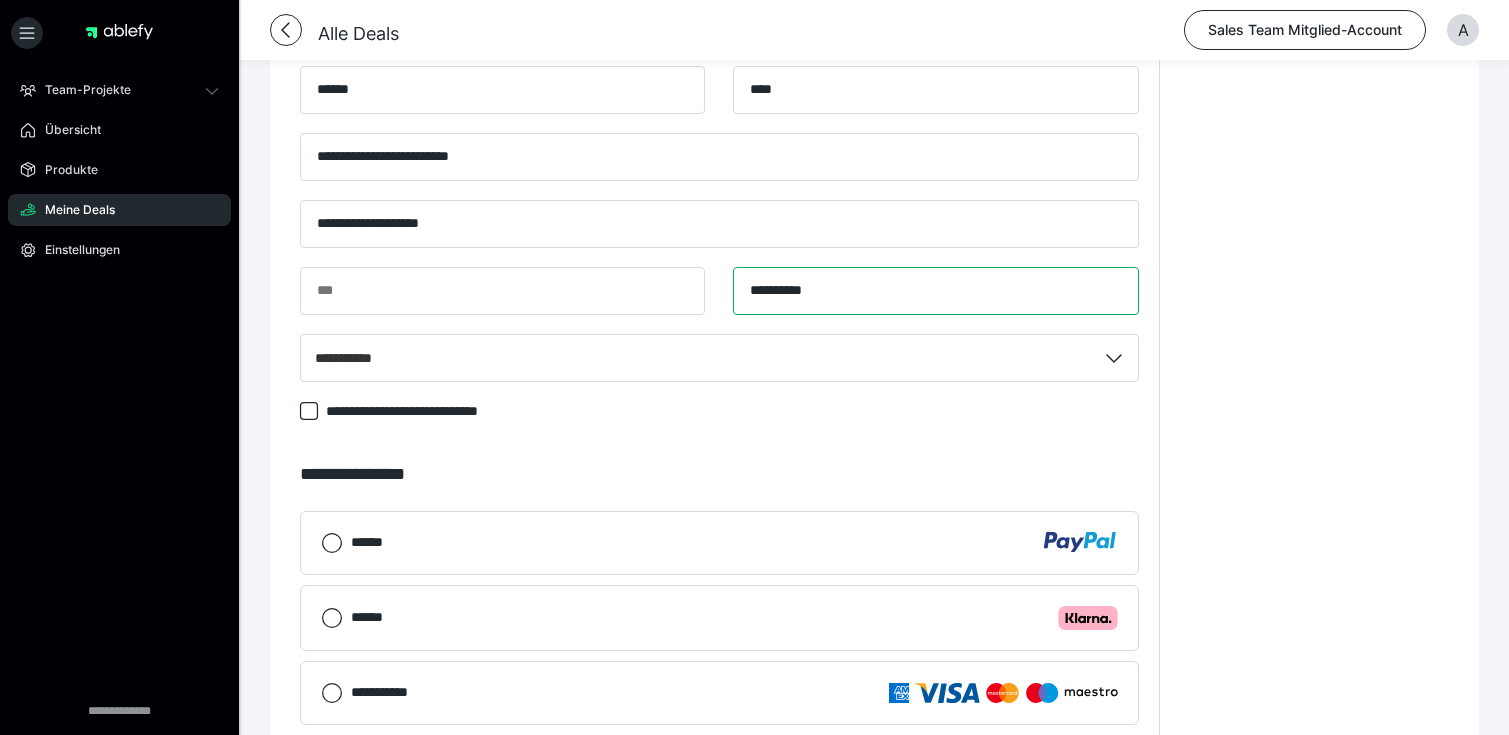 type on "**********" 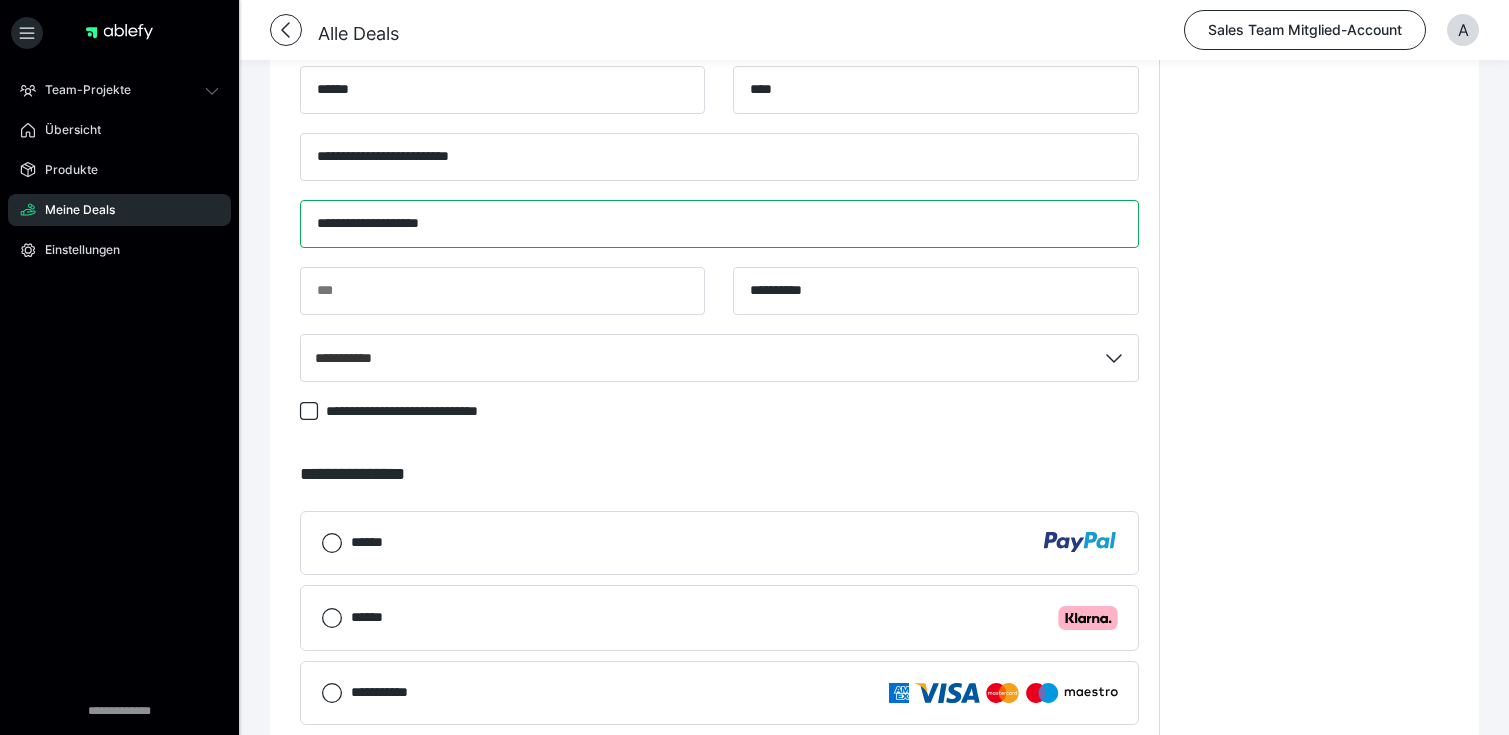 drag, startPoint x: 424, startPoint y: 224, endPoint x: 489, endPoint y: 224, distance: 65 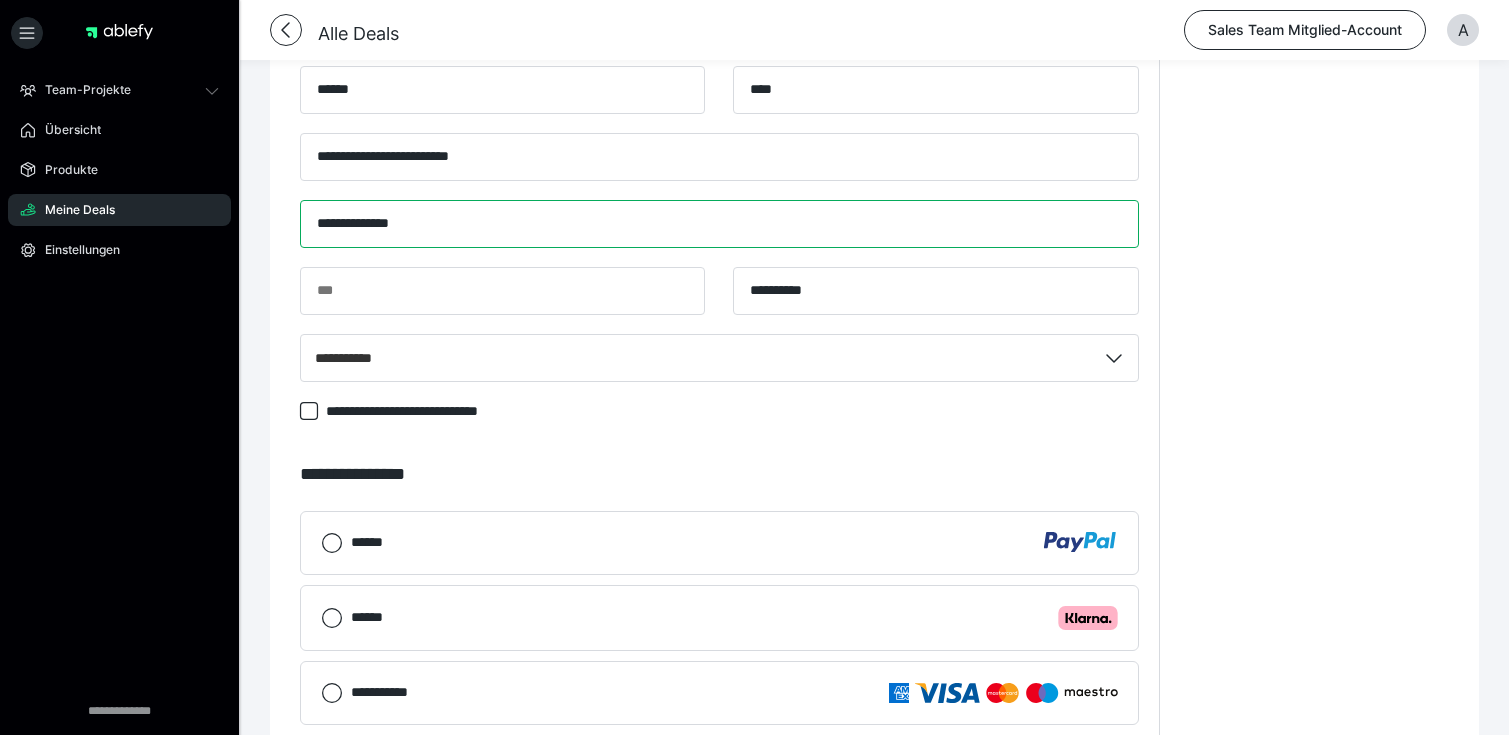 type on "**********" 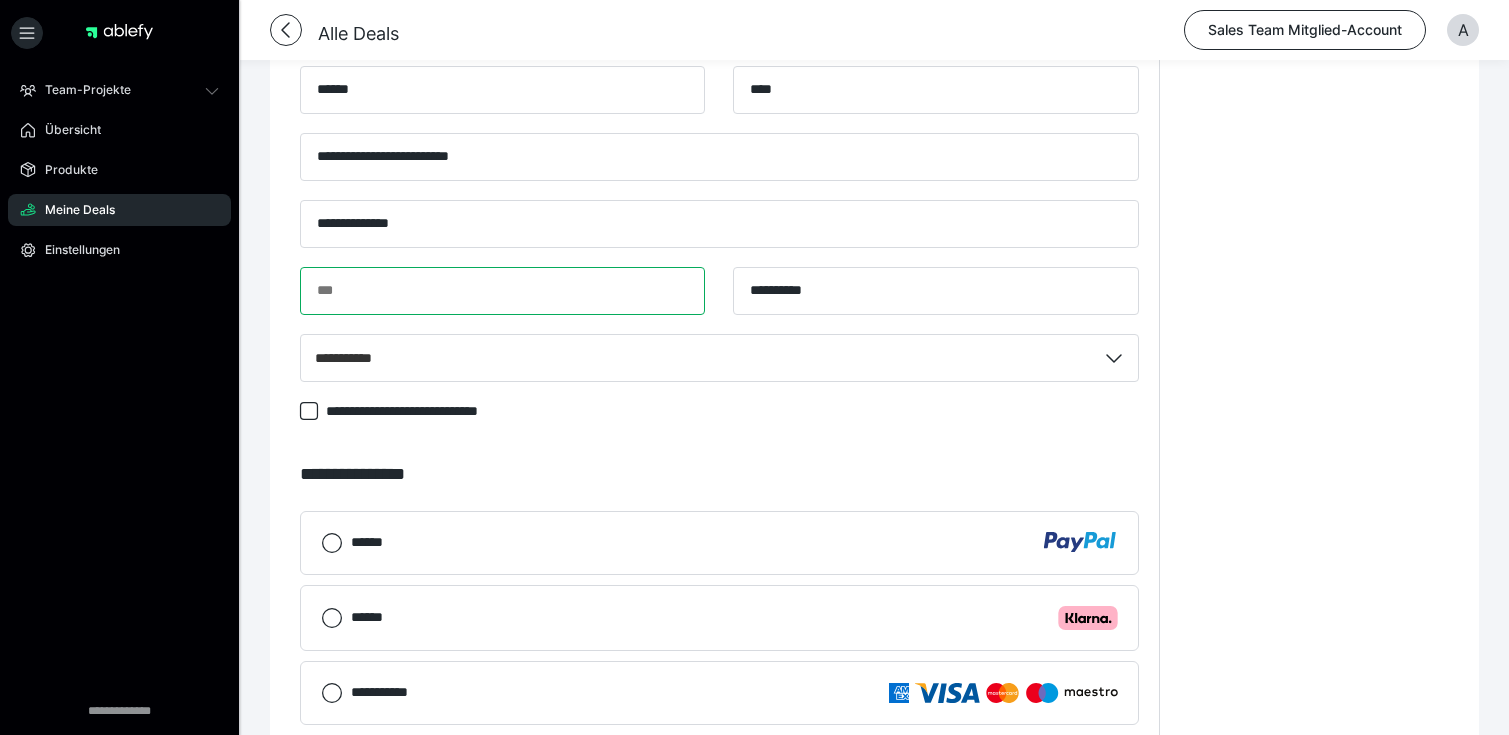 click at bounding box center [502, 291] 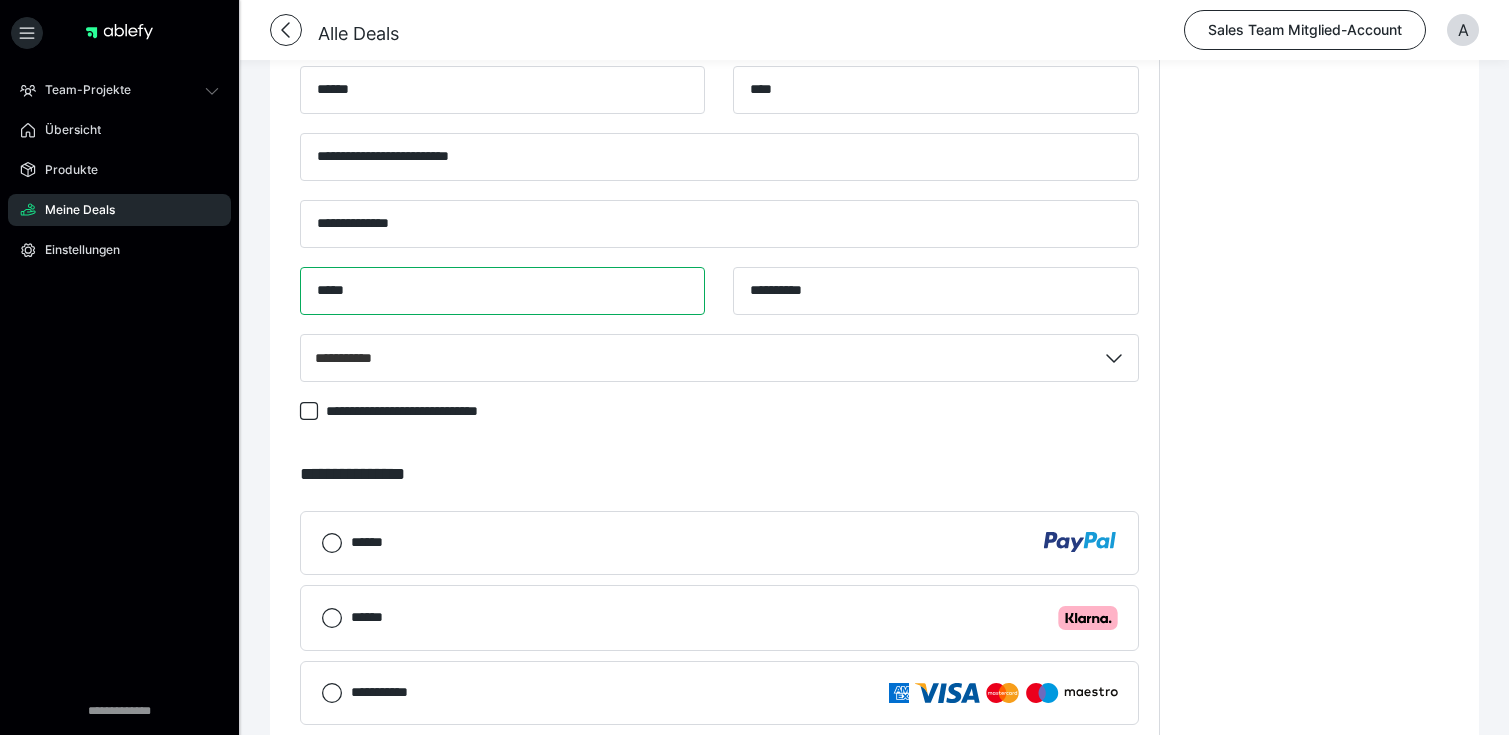 type on "*****" 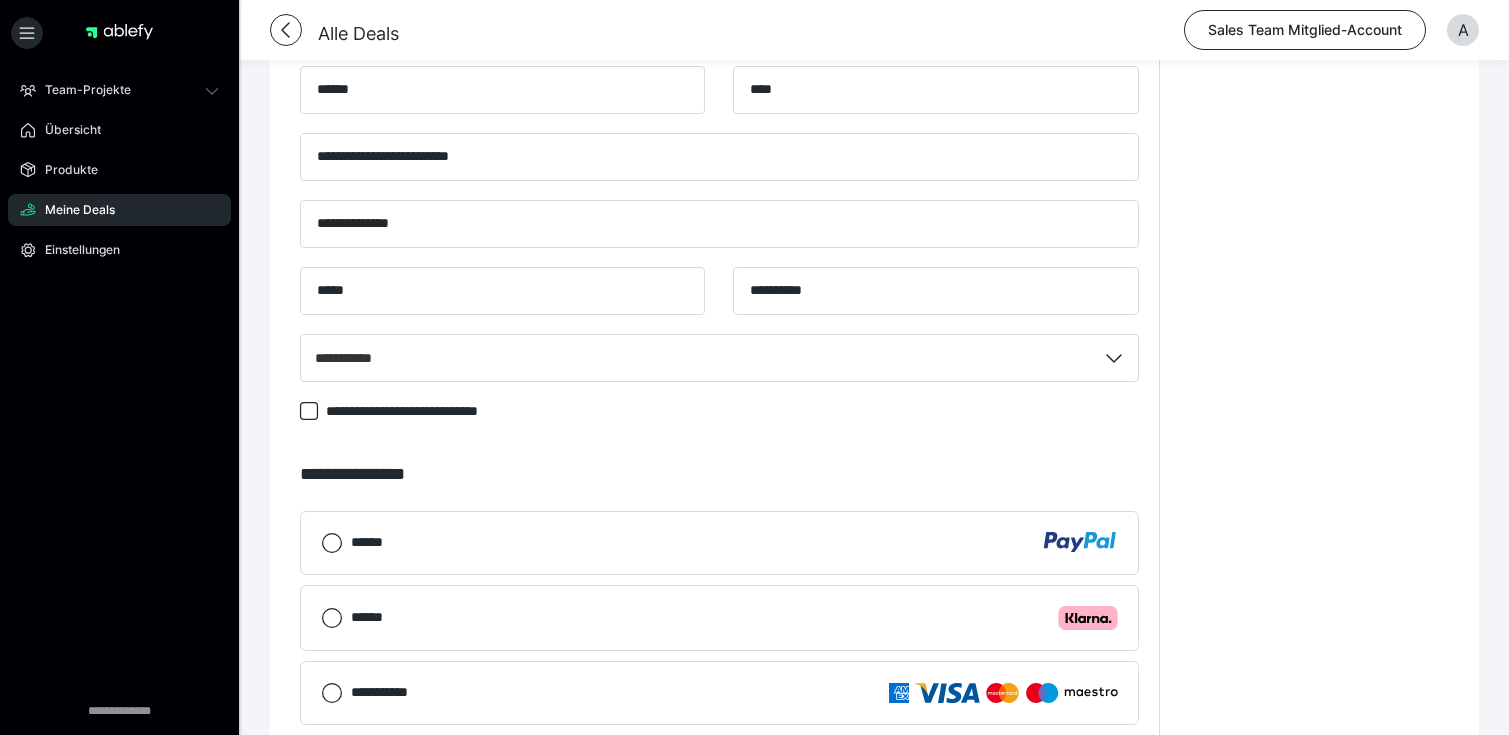 click on "**********" at bounding box center (1314, 242) 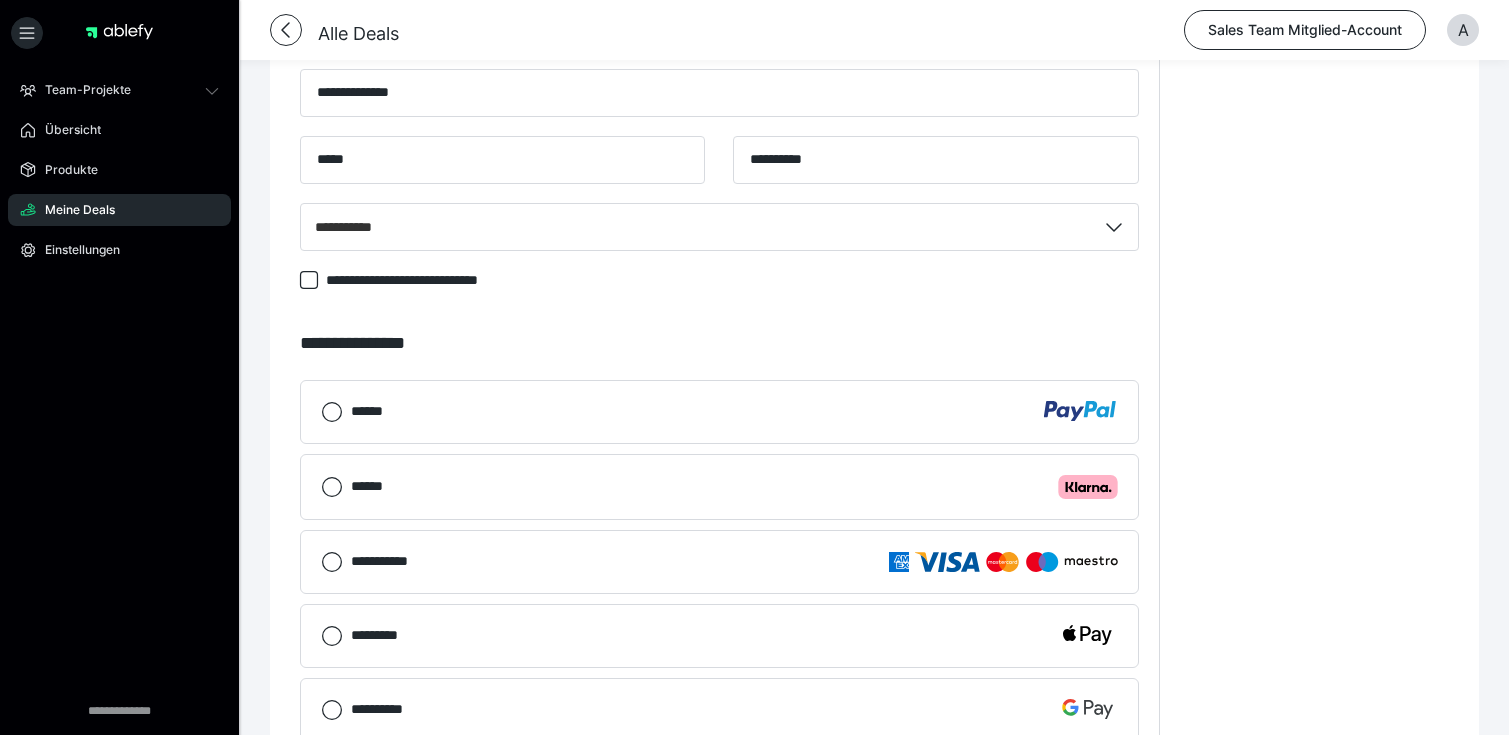 scroll, scrollTop: 755, scrollLeft: 0, axis: vertical 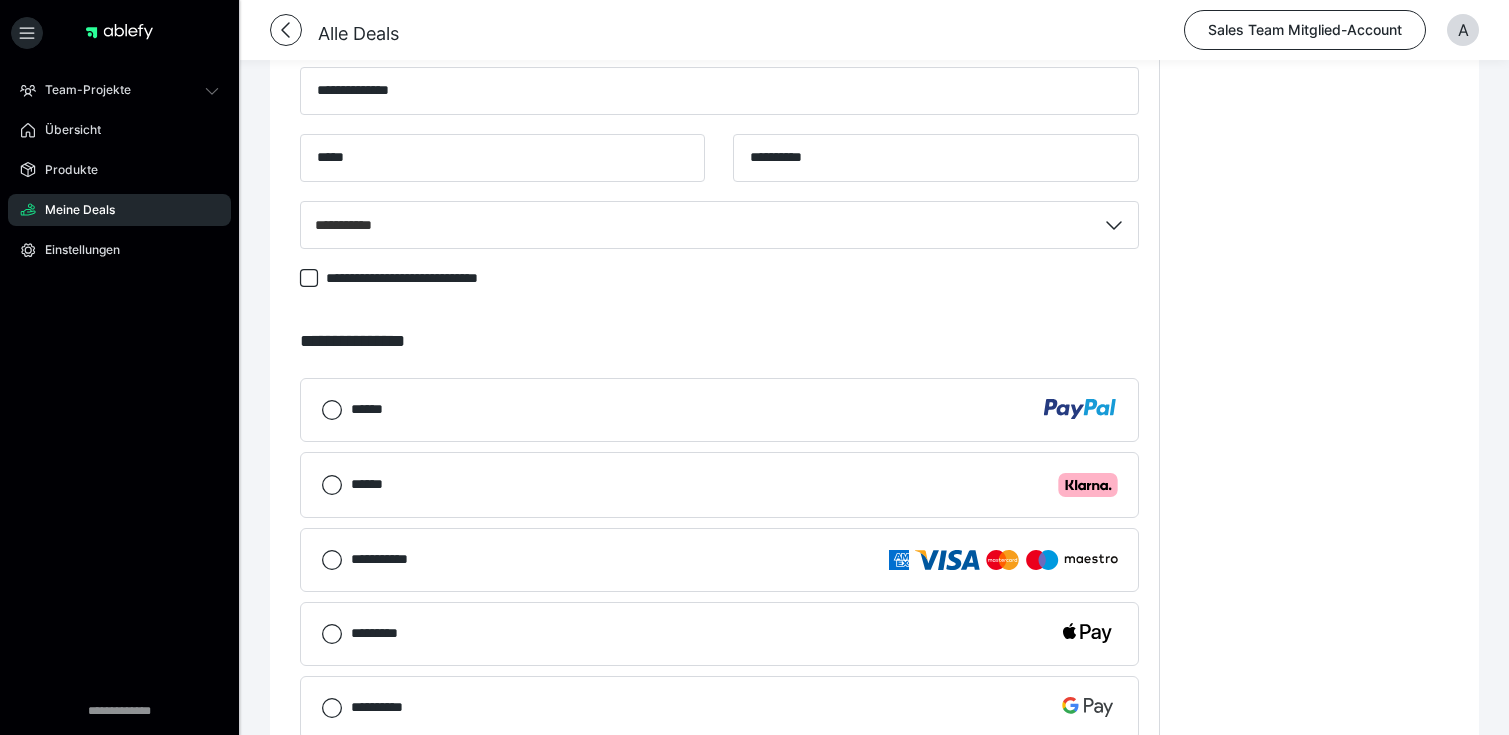 click on "****** .cls-1 {fill: #ffb3c7;}" at bounding box center (734, 485) 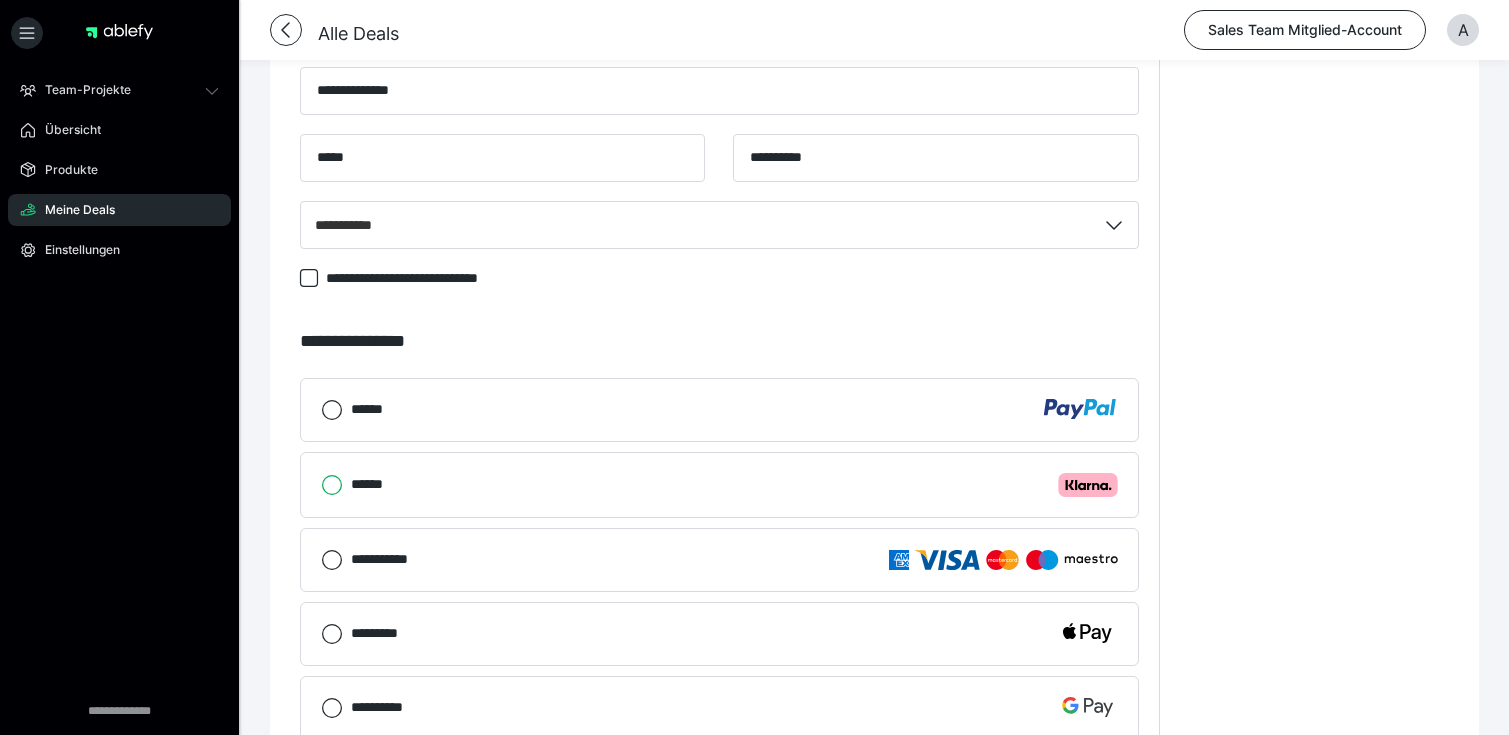 click on "****** .cls-1 {fill: #ffb3c7;}" at bounding box center [321, 485] 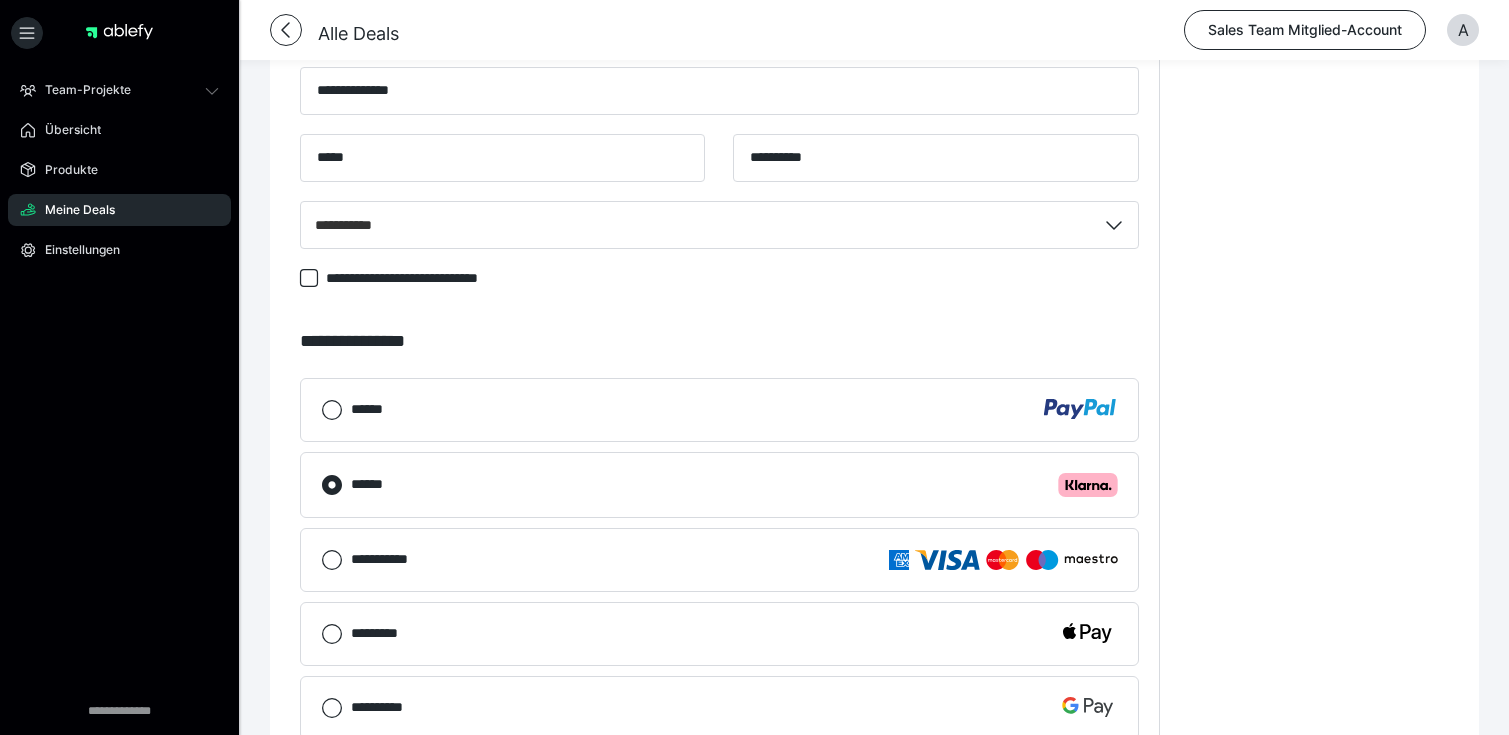 click on "**********" at bounding box center [1314, 109] 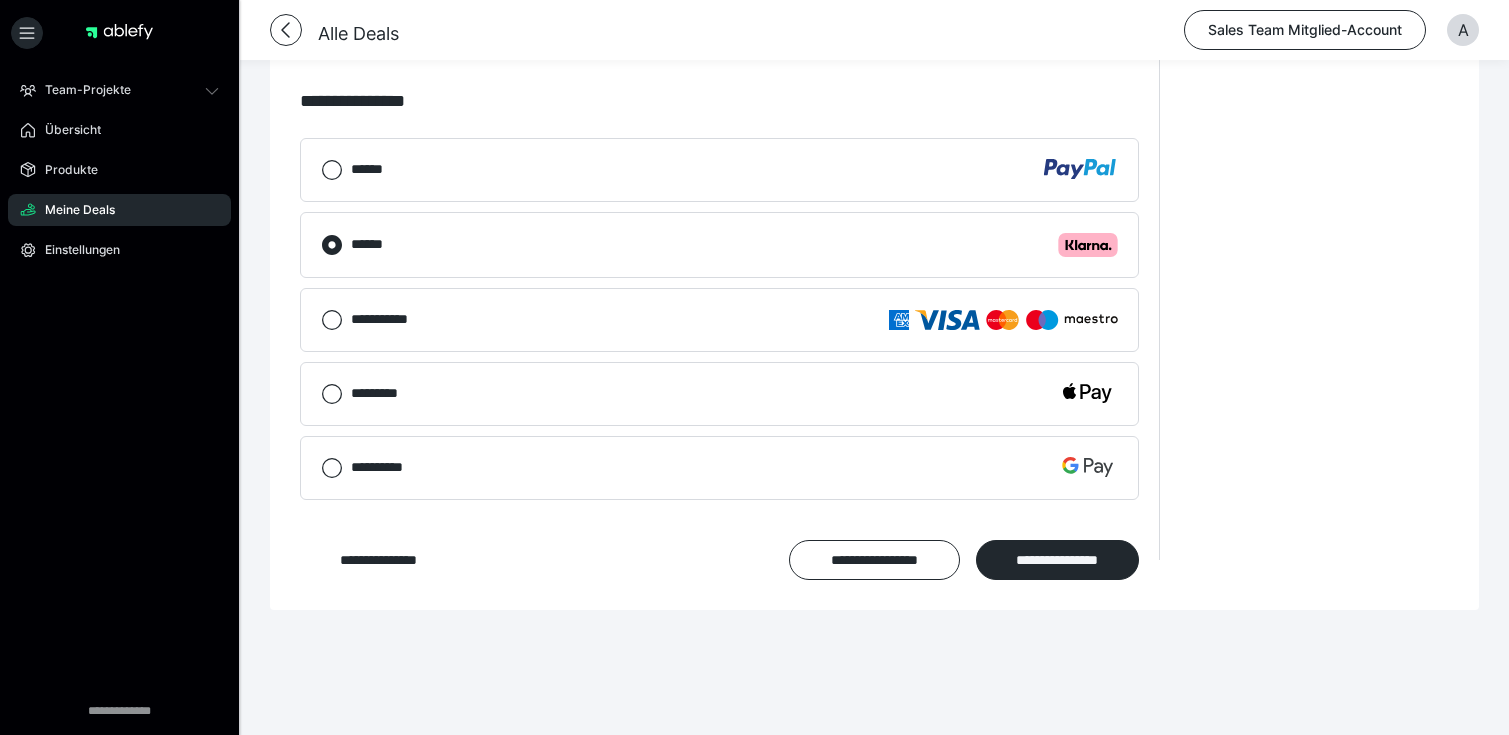 scroll, scrollTop: 1000, scrollLeft: 0, axis: vertical 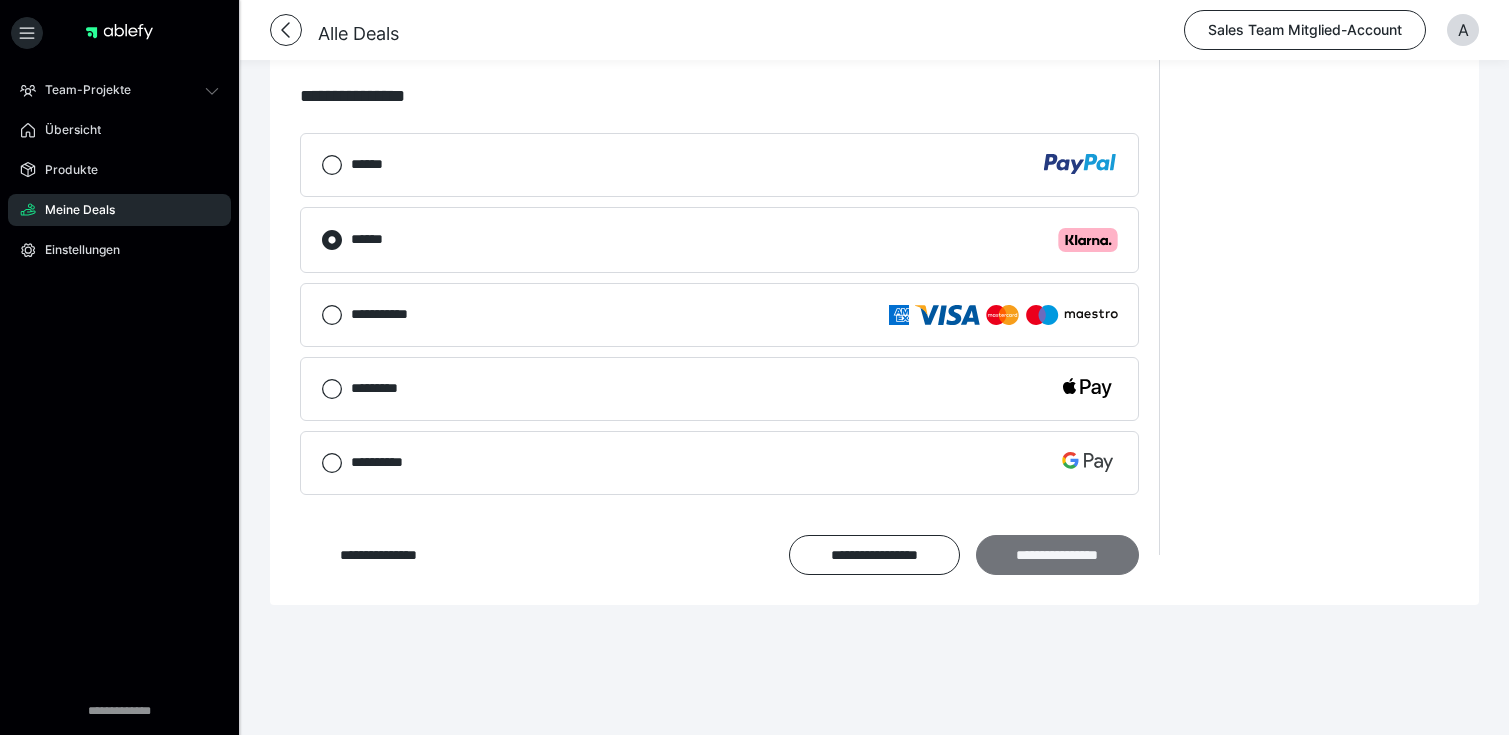 click on "**********" at bounding box center (1057, 555) 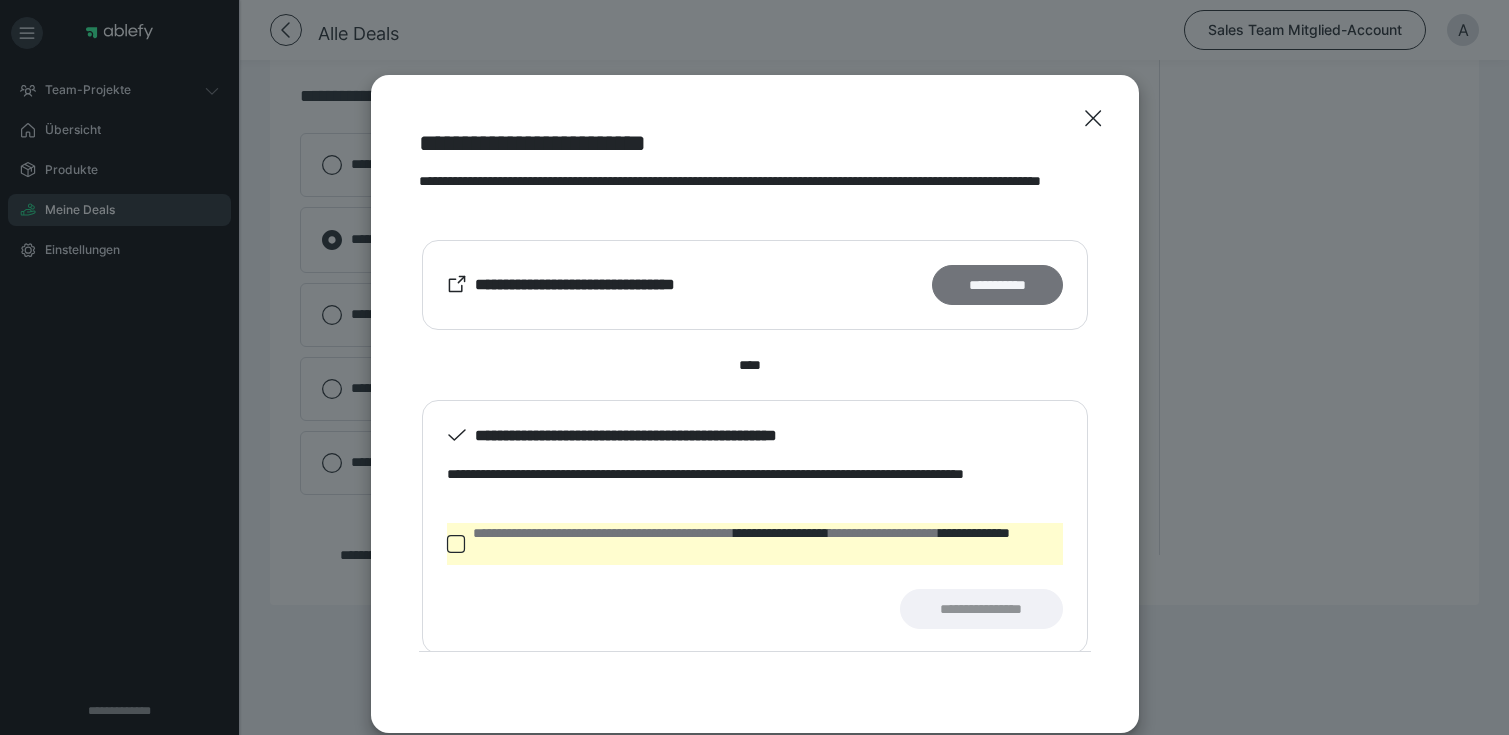 click on "**********" at bounding box center [997, 285] 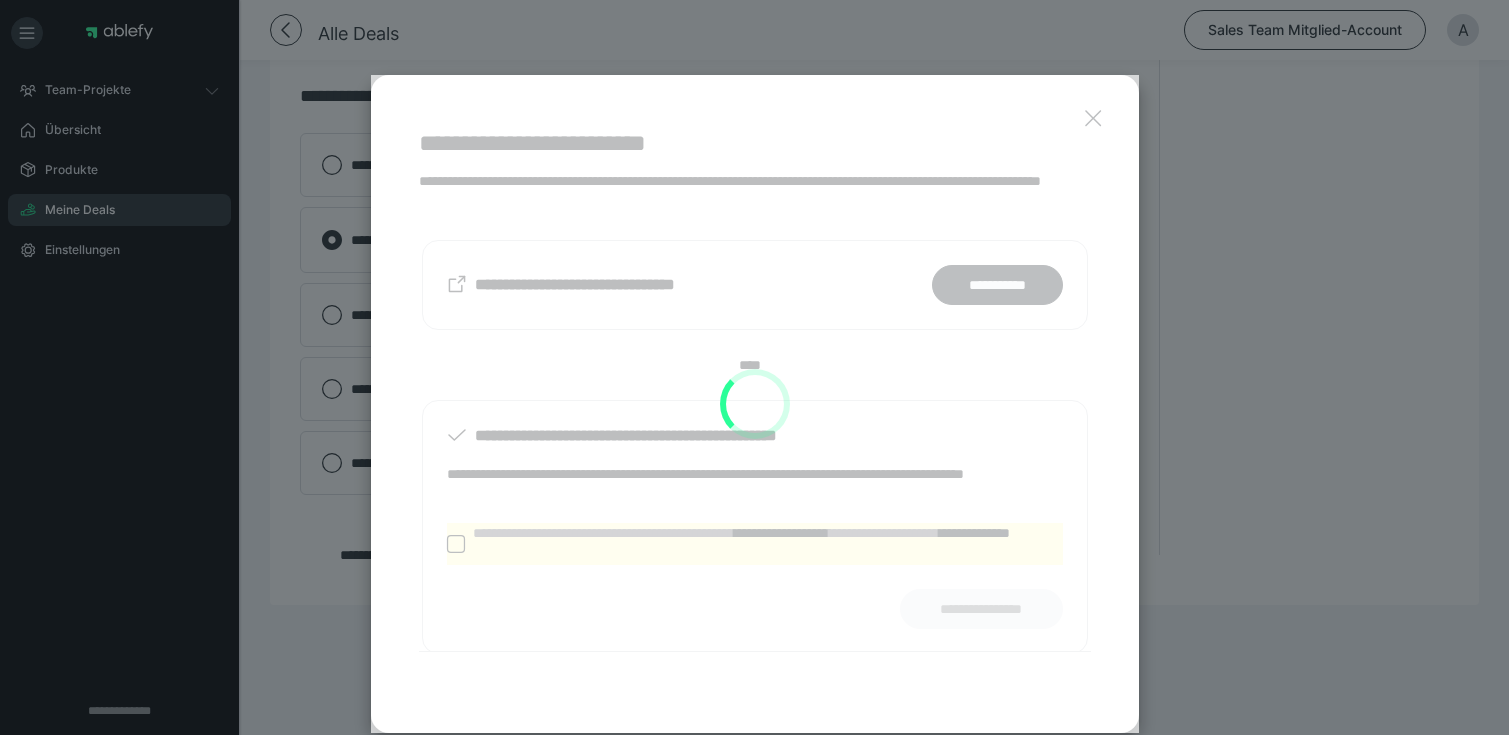 scroll, scrollTop: 578, scrollLeft: 0, axis: vertical 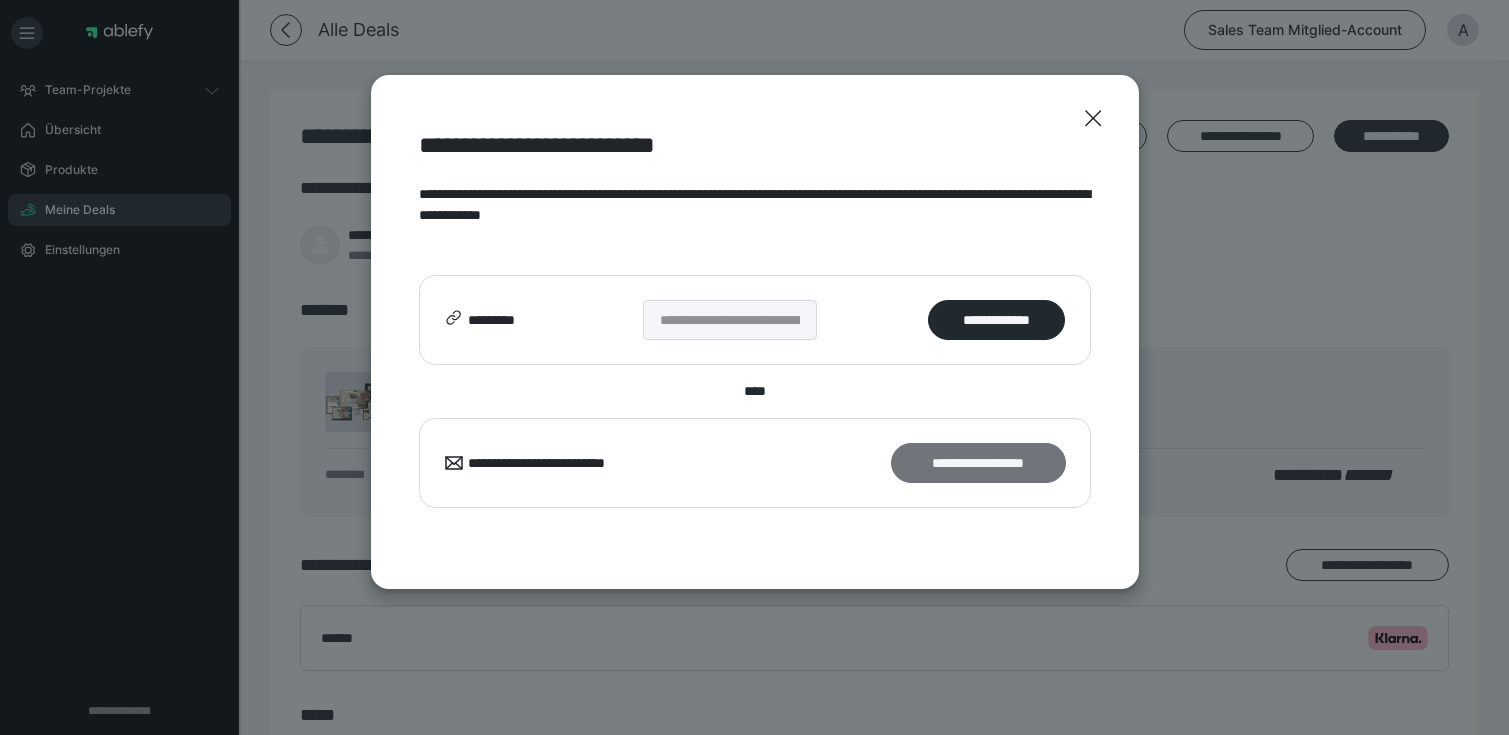 click on "**********" at bounding box center [978, 463] 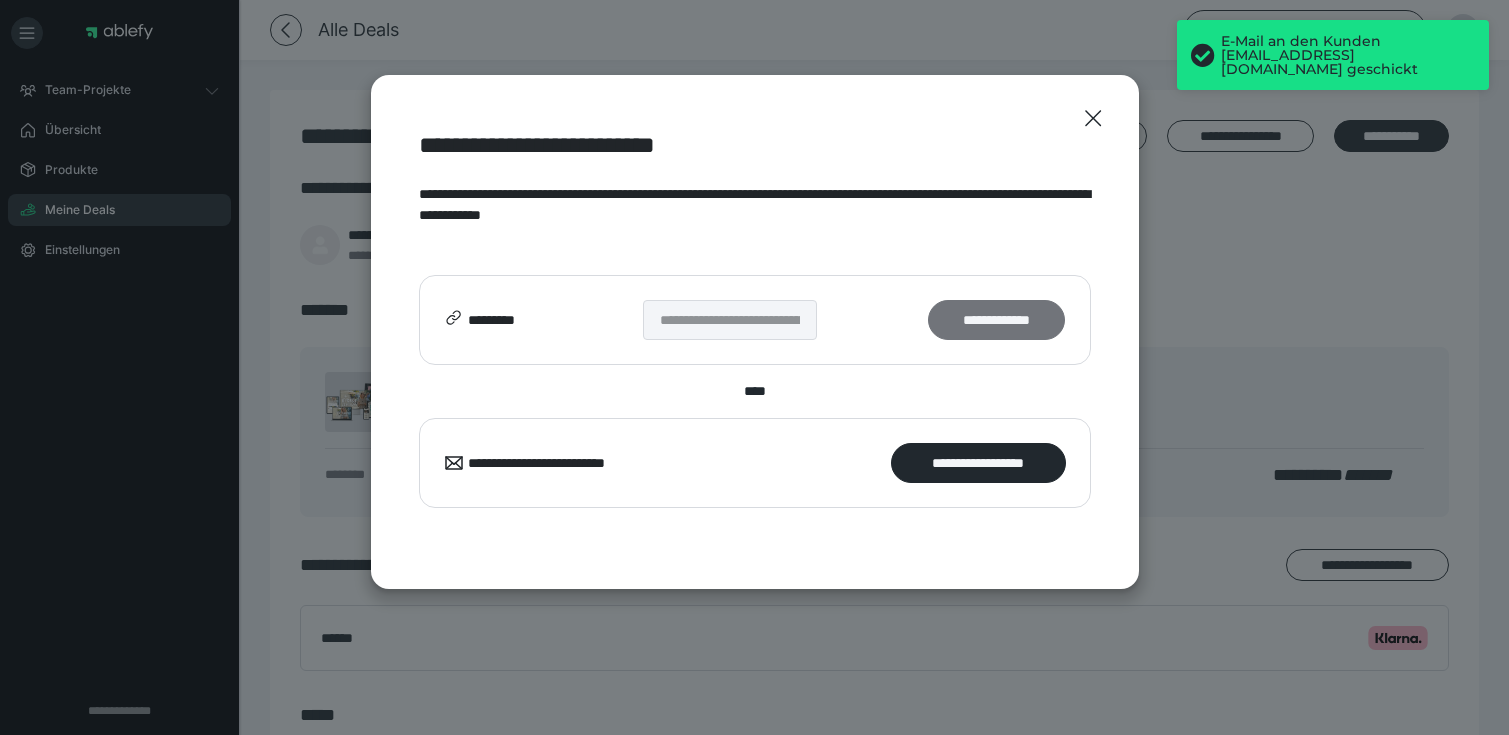 click on "**********" at bounding box center [996, 320] 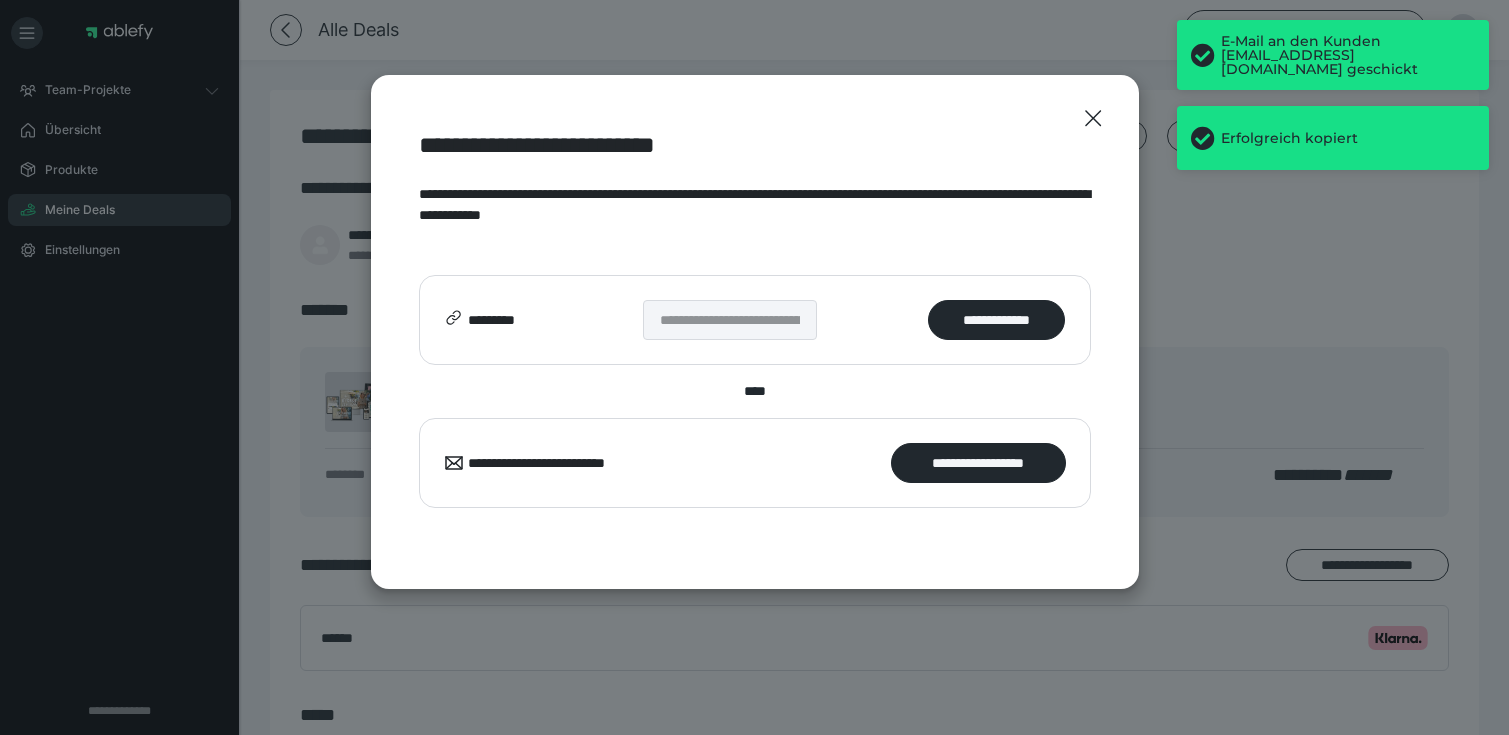 click on "**********" at bounding box center [754, 367] 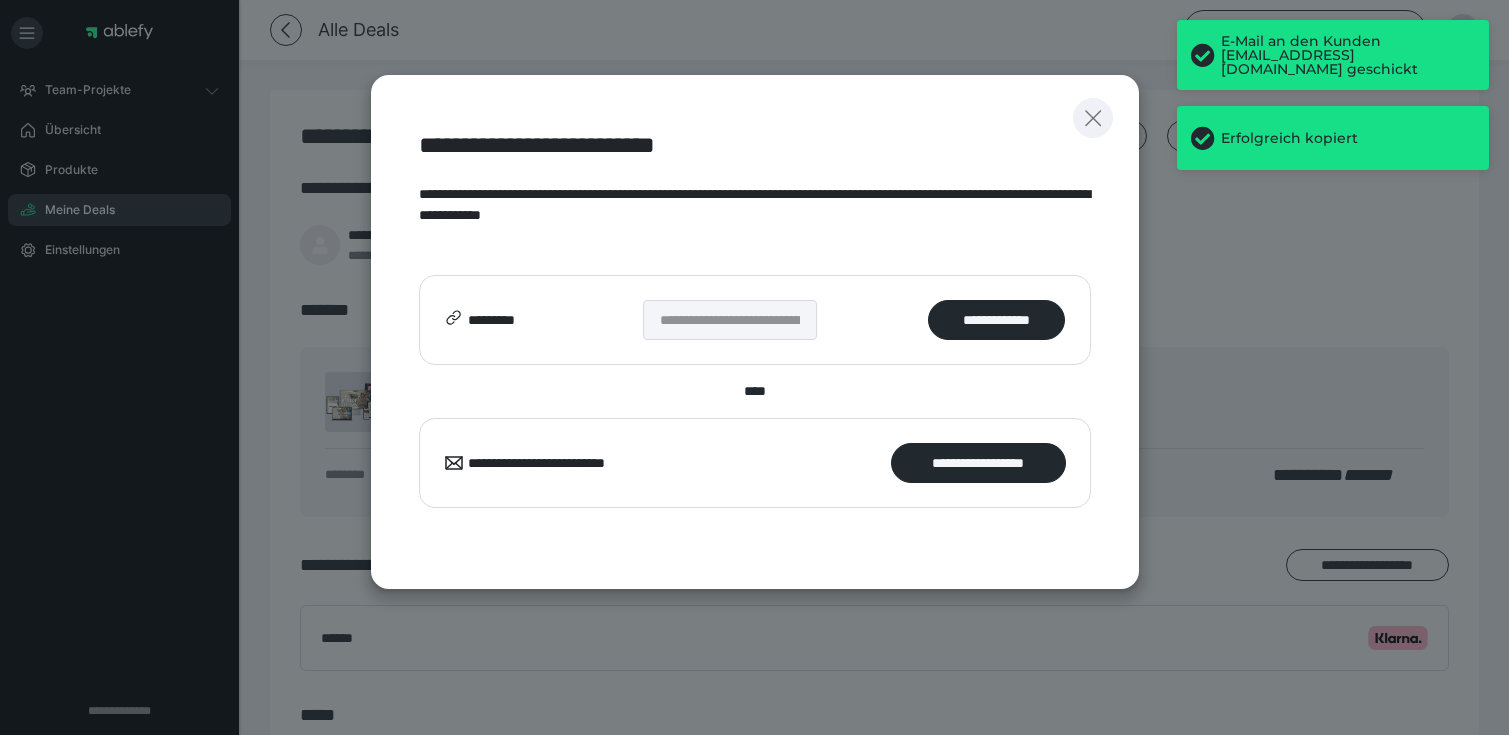 click at bounding box center [1093, 118] 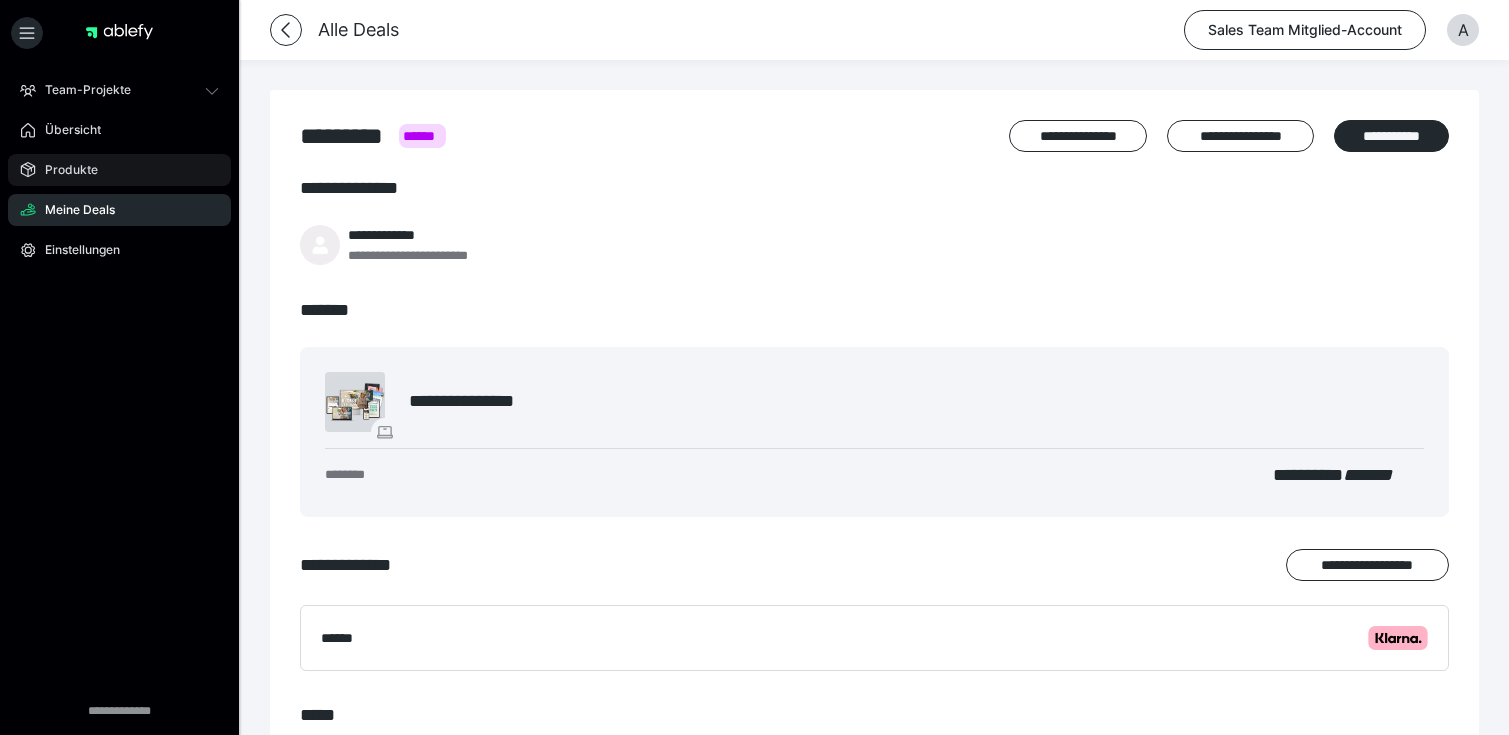 click on "Produkte" at bounding box center [64, 170] 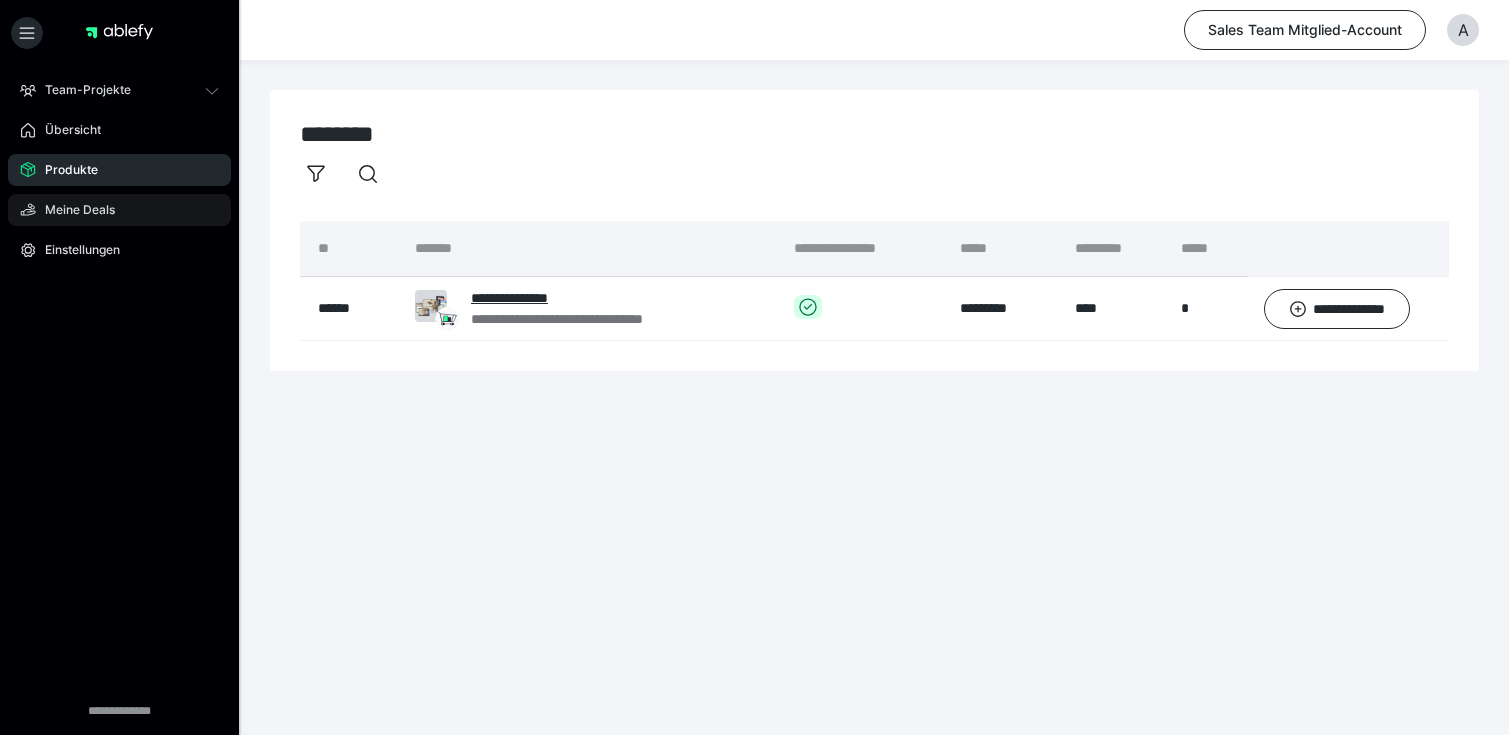 click on "Meine Deals" at bounding box center [73, 210] 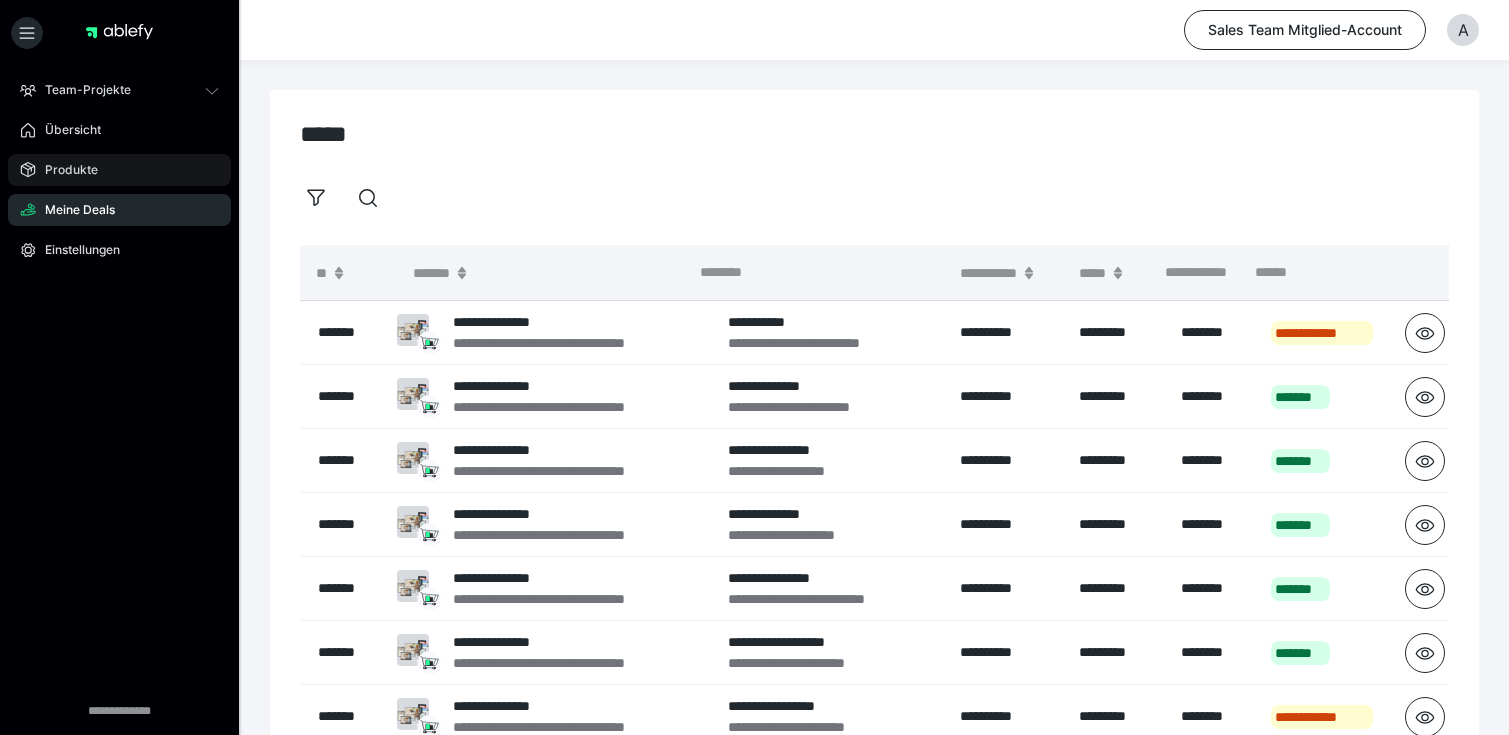 click on "Produkte" at bounding box center [64, 170] 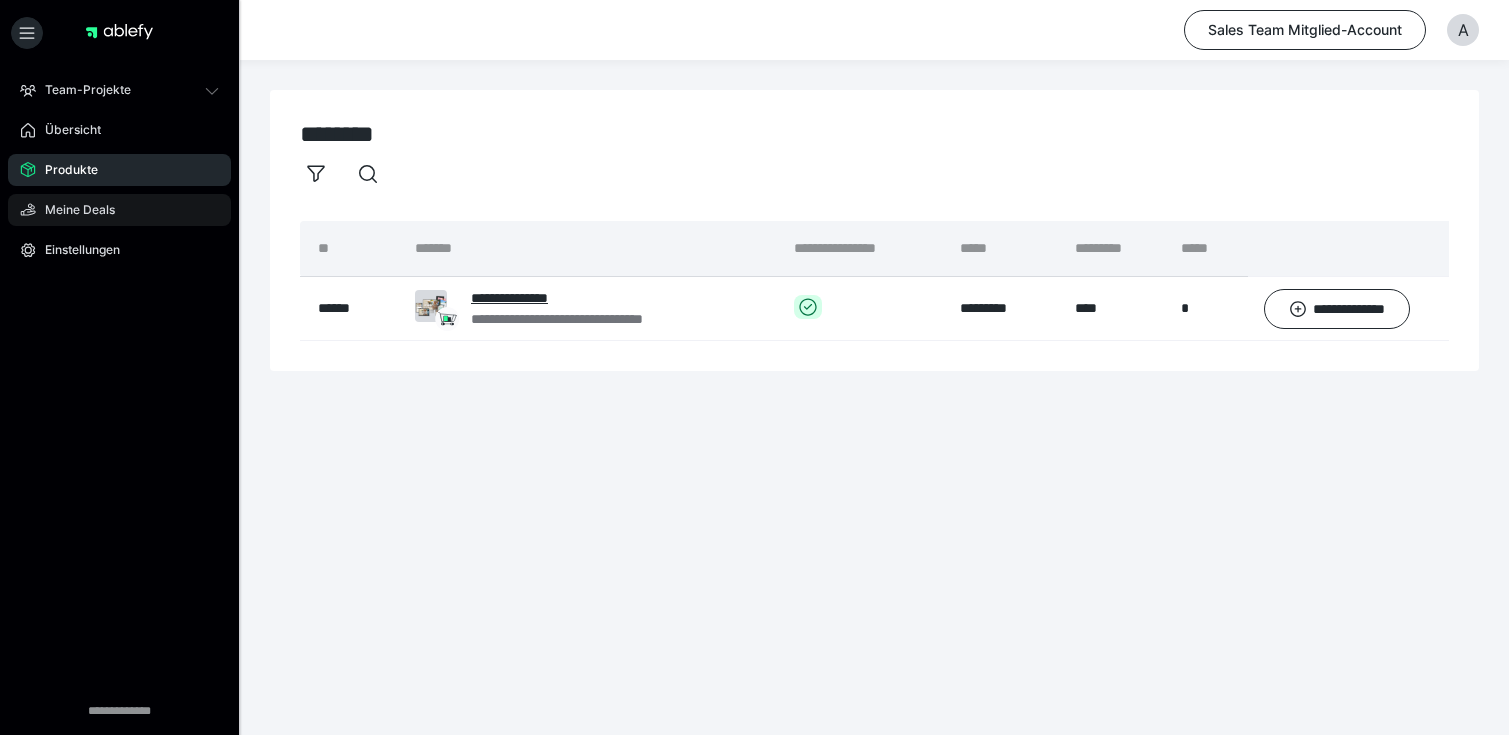 click on "Meine Deals" at bounding box center (73, 210) 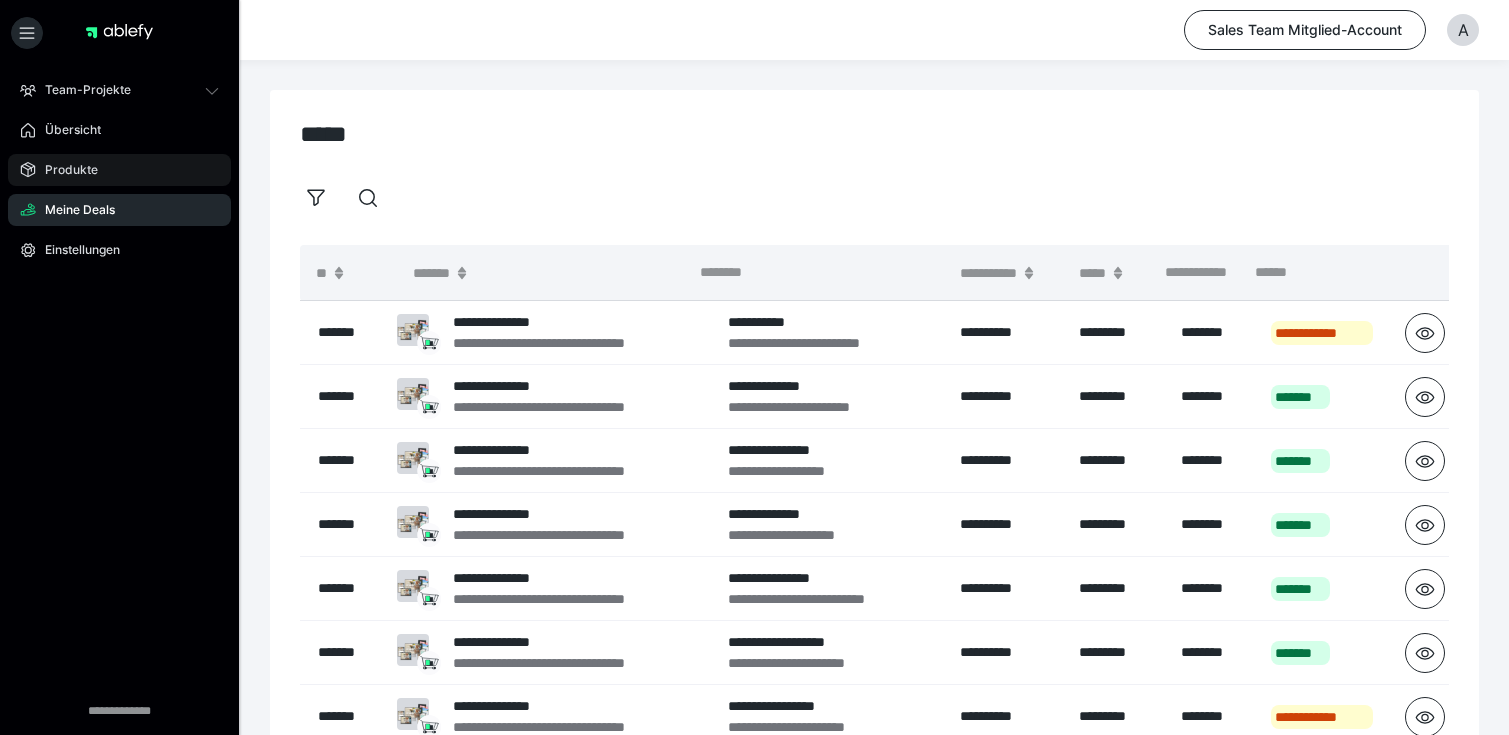 click on "Produkte" at bounding box center (64, 170) 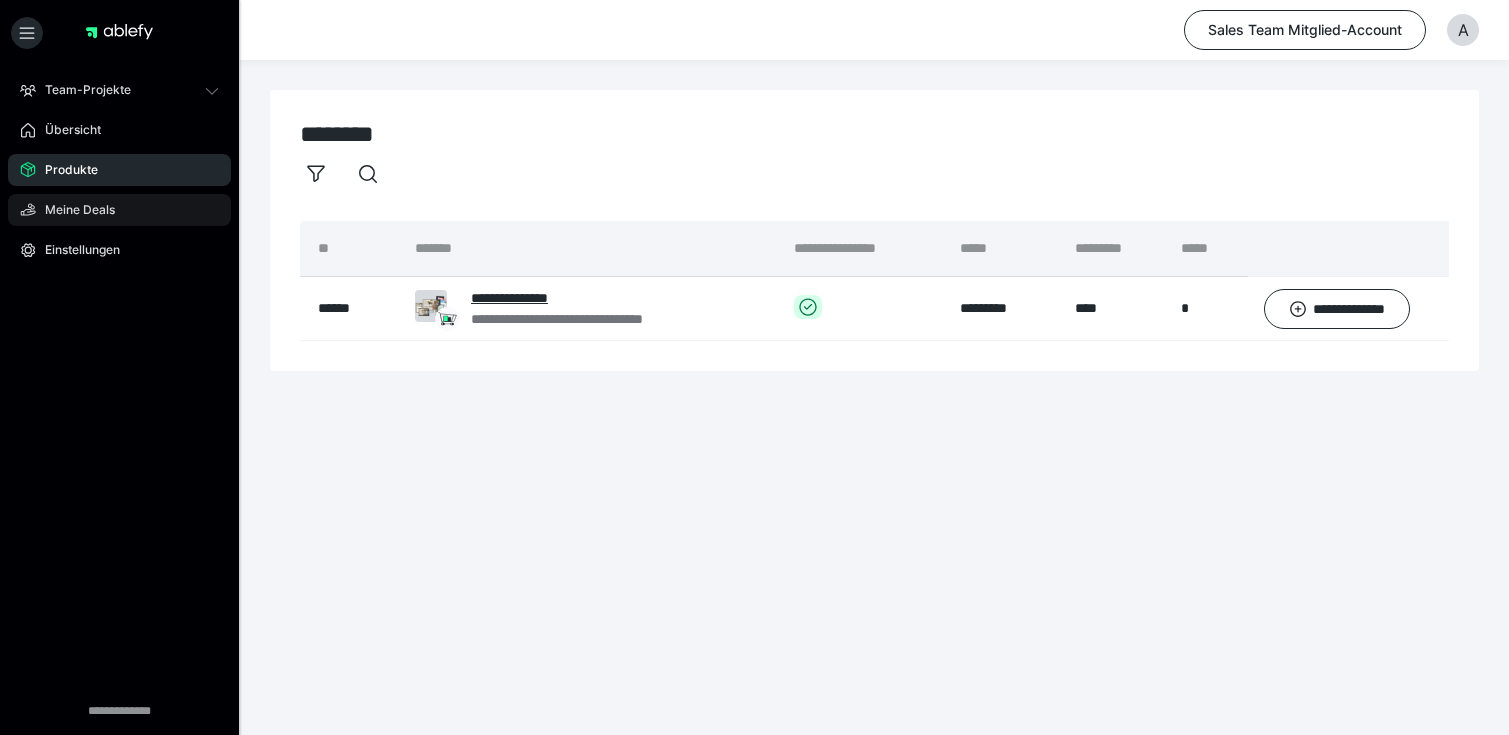 click on "Meine Deals" at bounding box center [73, 210] 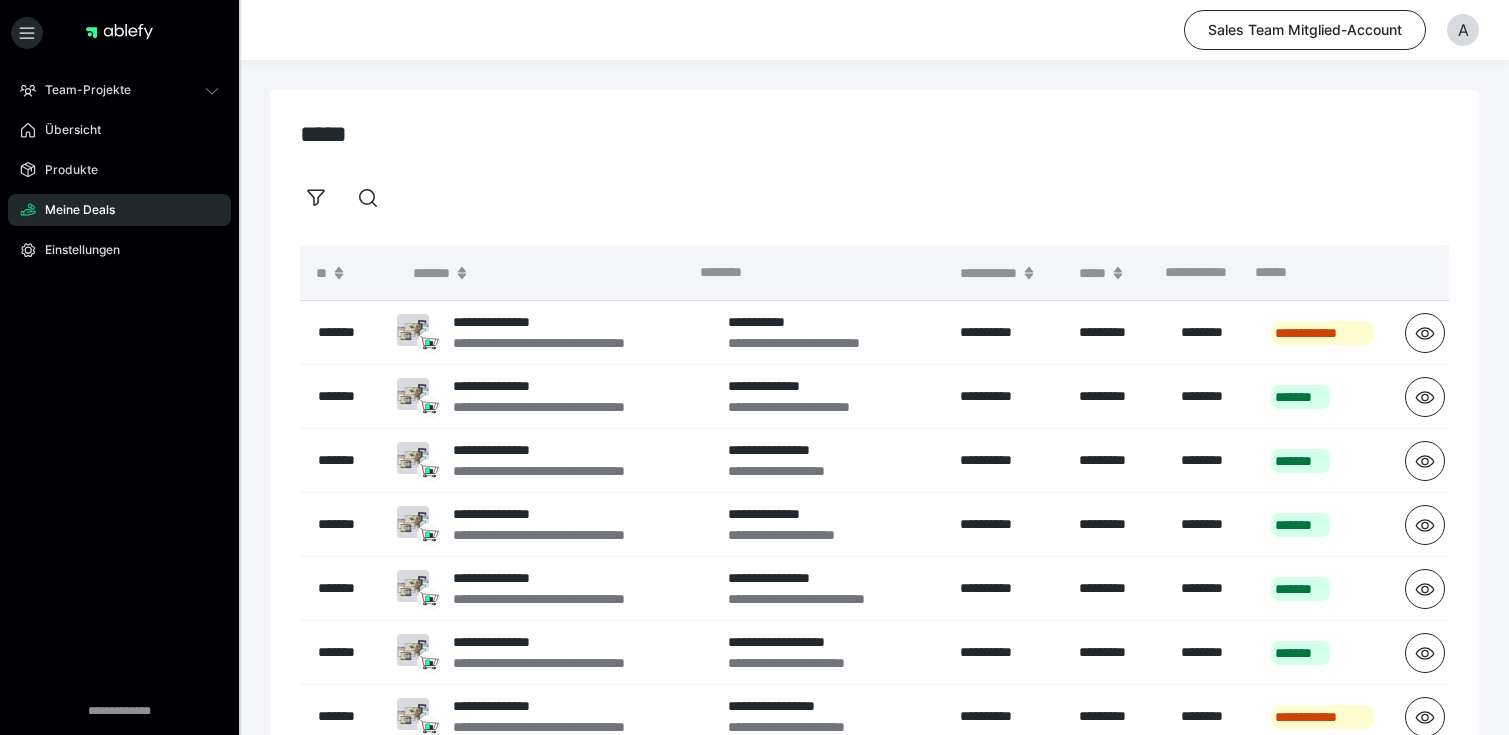 click on "Meine Deals" at bounding box center [73, 210] 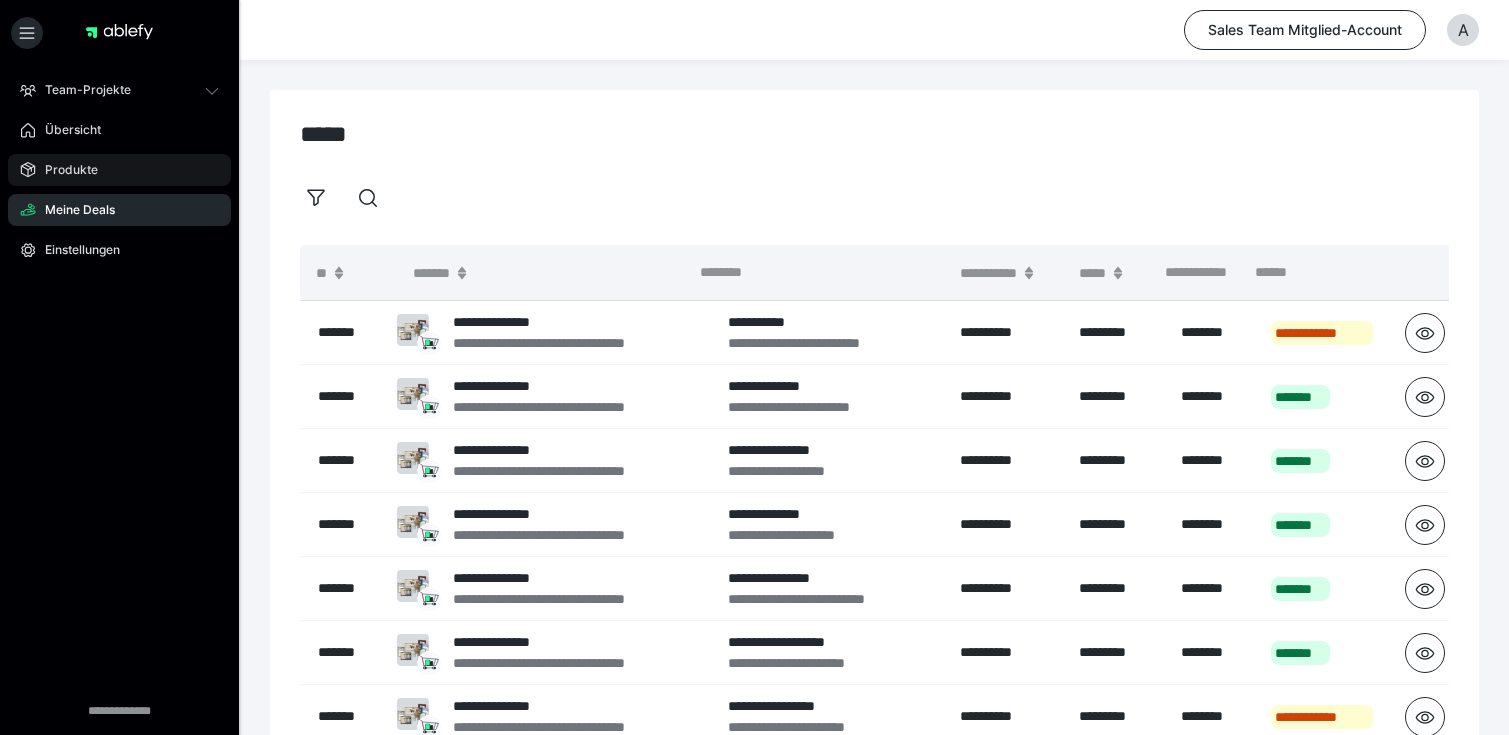 click on "Produkte" at bounding box center (64, 170) 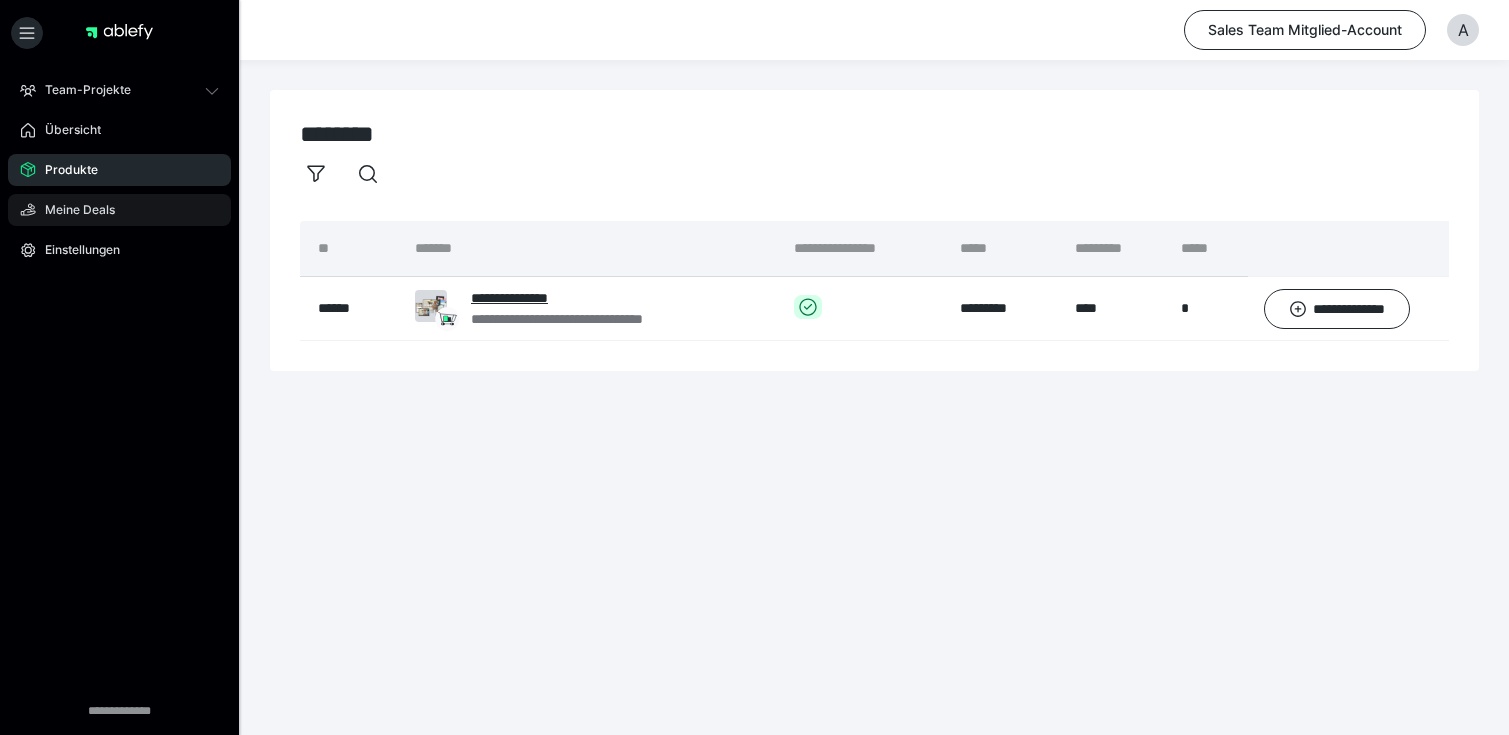 click on "Meine Deals" at bounding box center [119, 210] 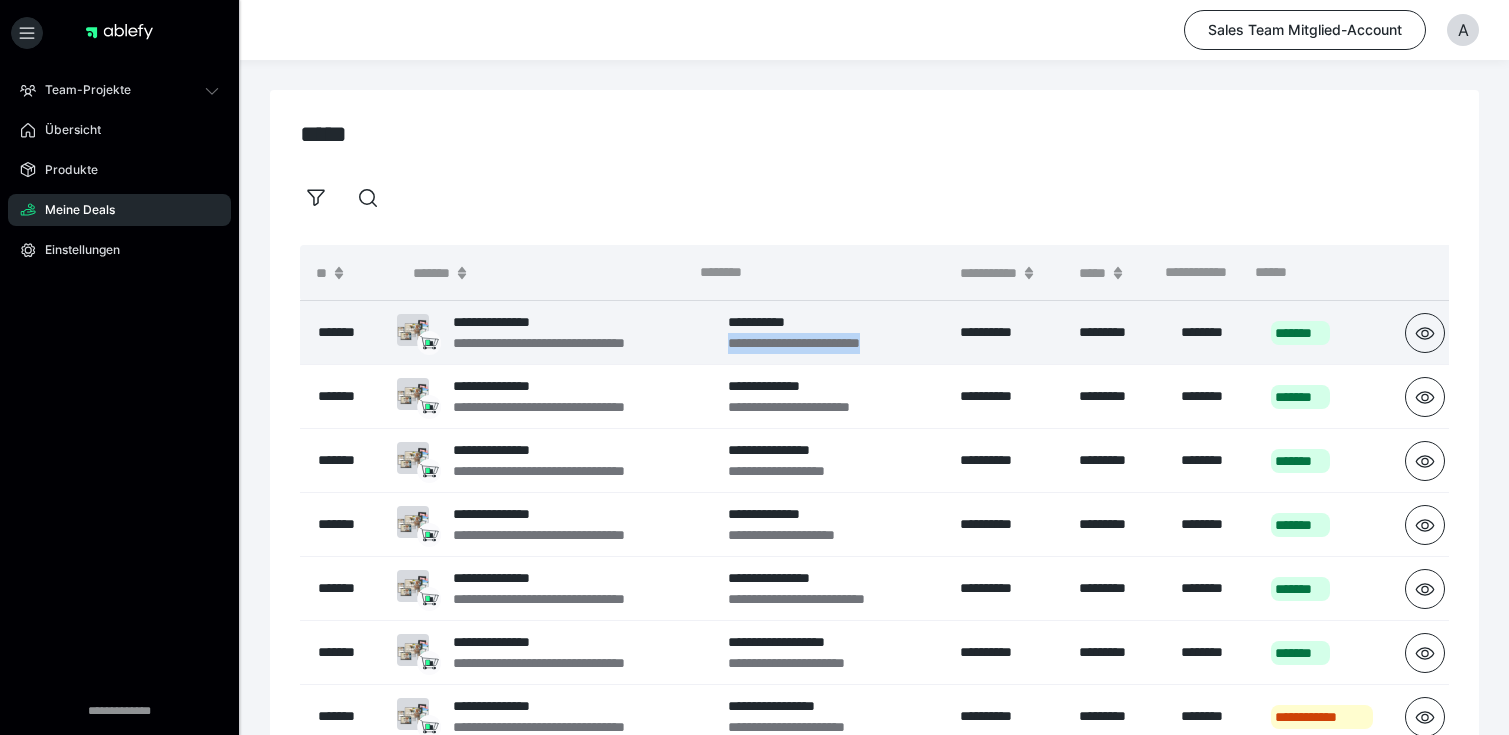 drag, startPoint x: 927, startPoint y: 344, endPoint x: 727, endPoint y: 348, distance: 200.04 